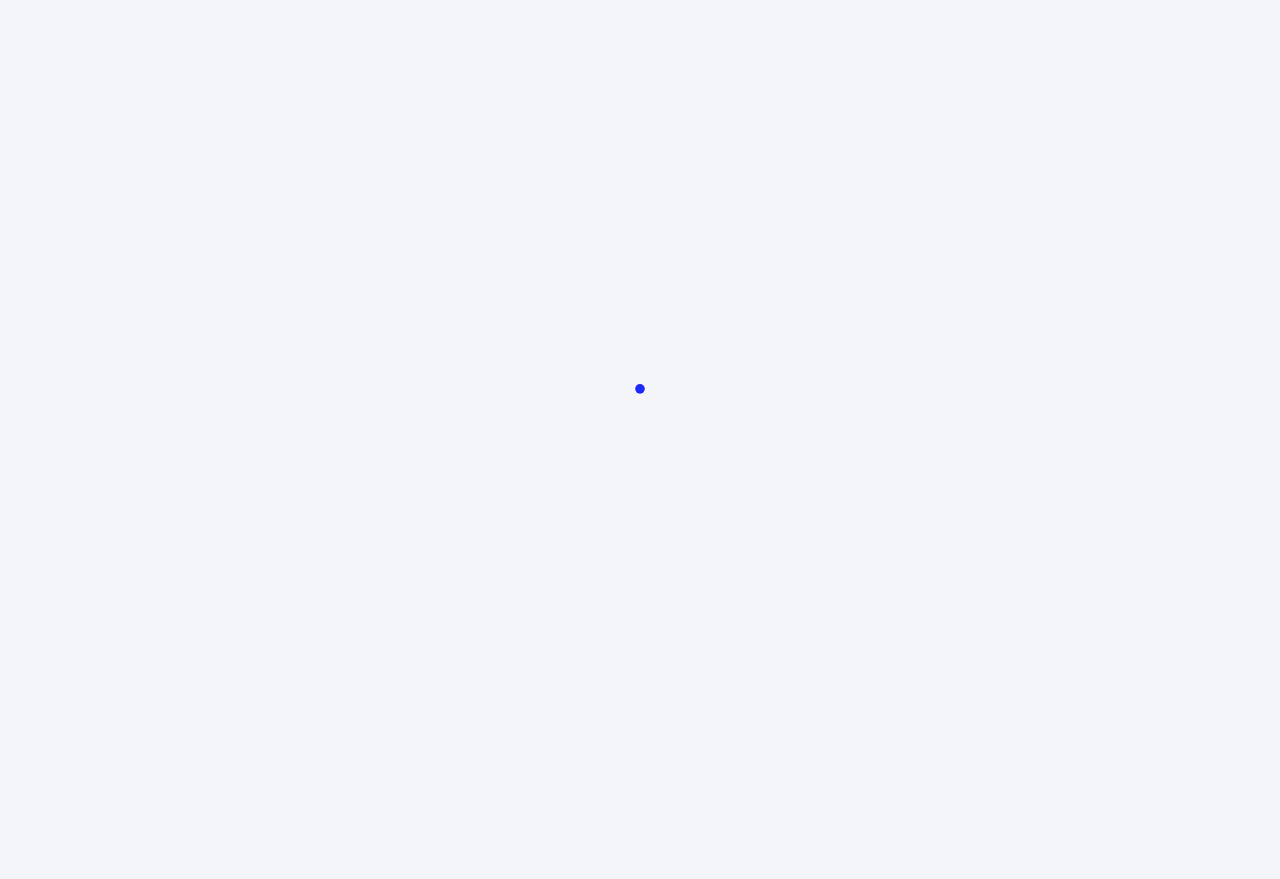scroll, scrollTop: 0, scrollLeft: 0, axis: both 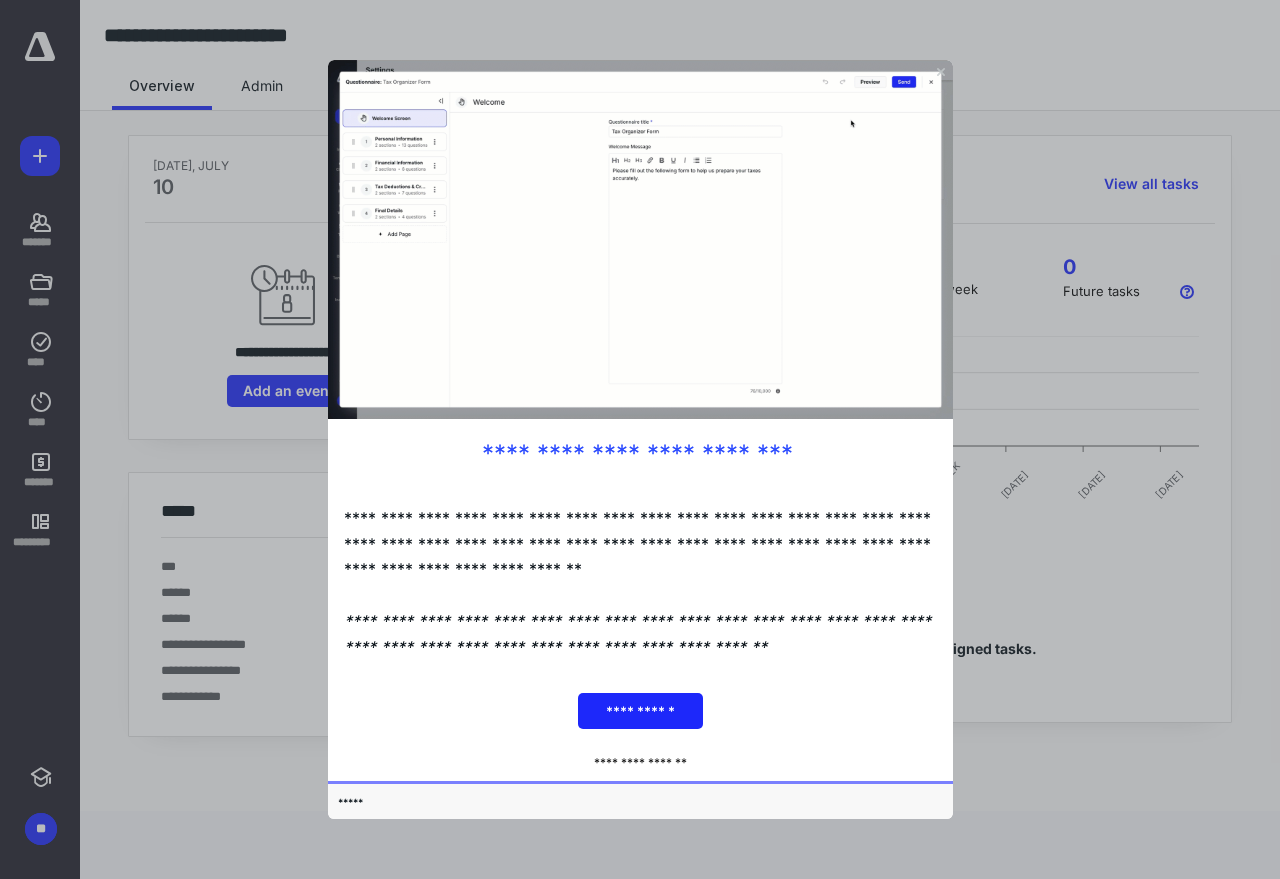 drag, startPoint x: 942, startPoint y: 73, endPoint x: 1270, endPoint y: 132, distance: 333.26416 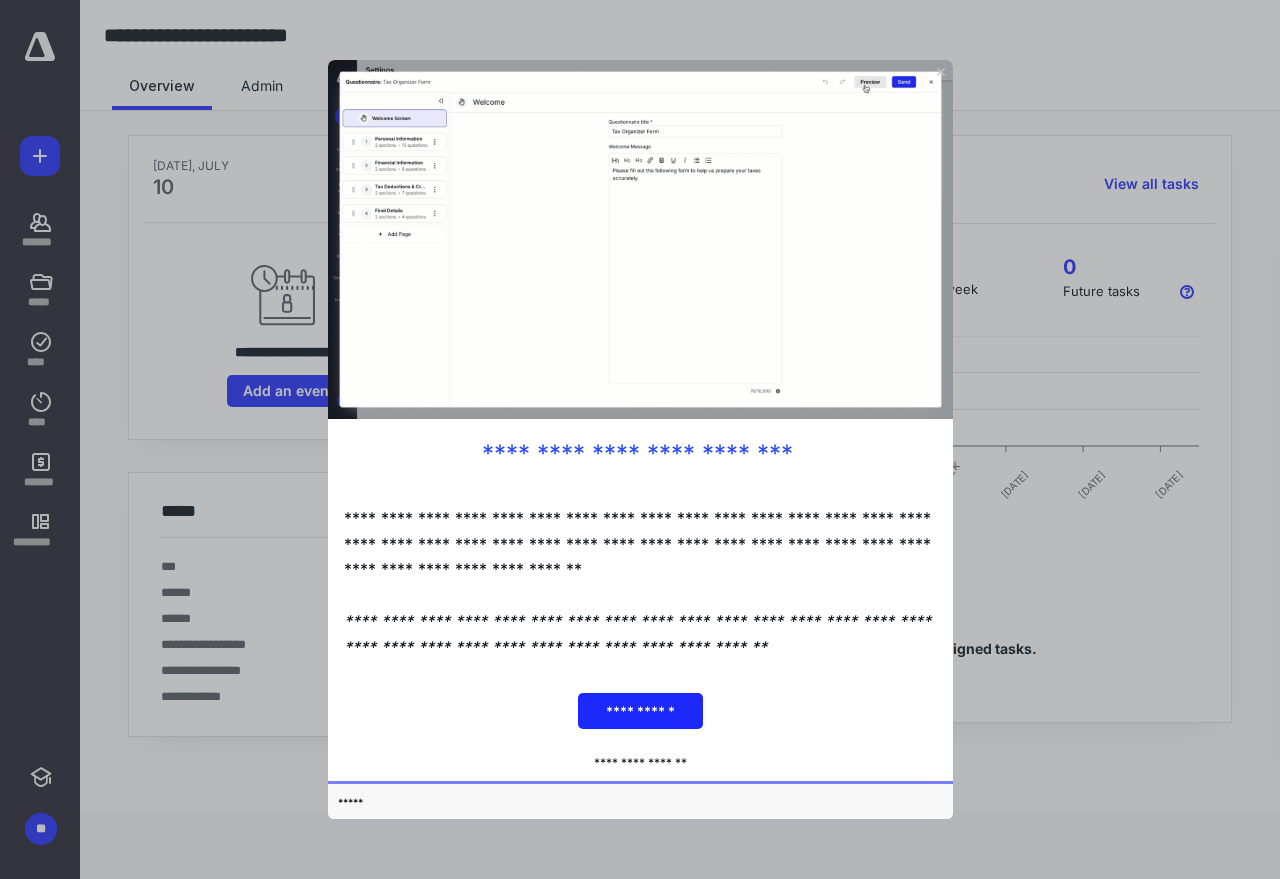 click 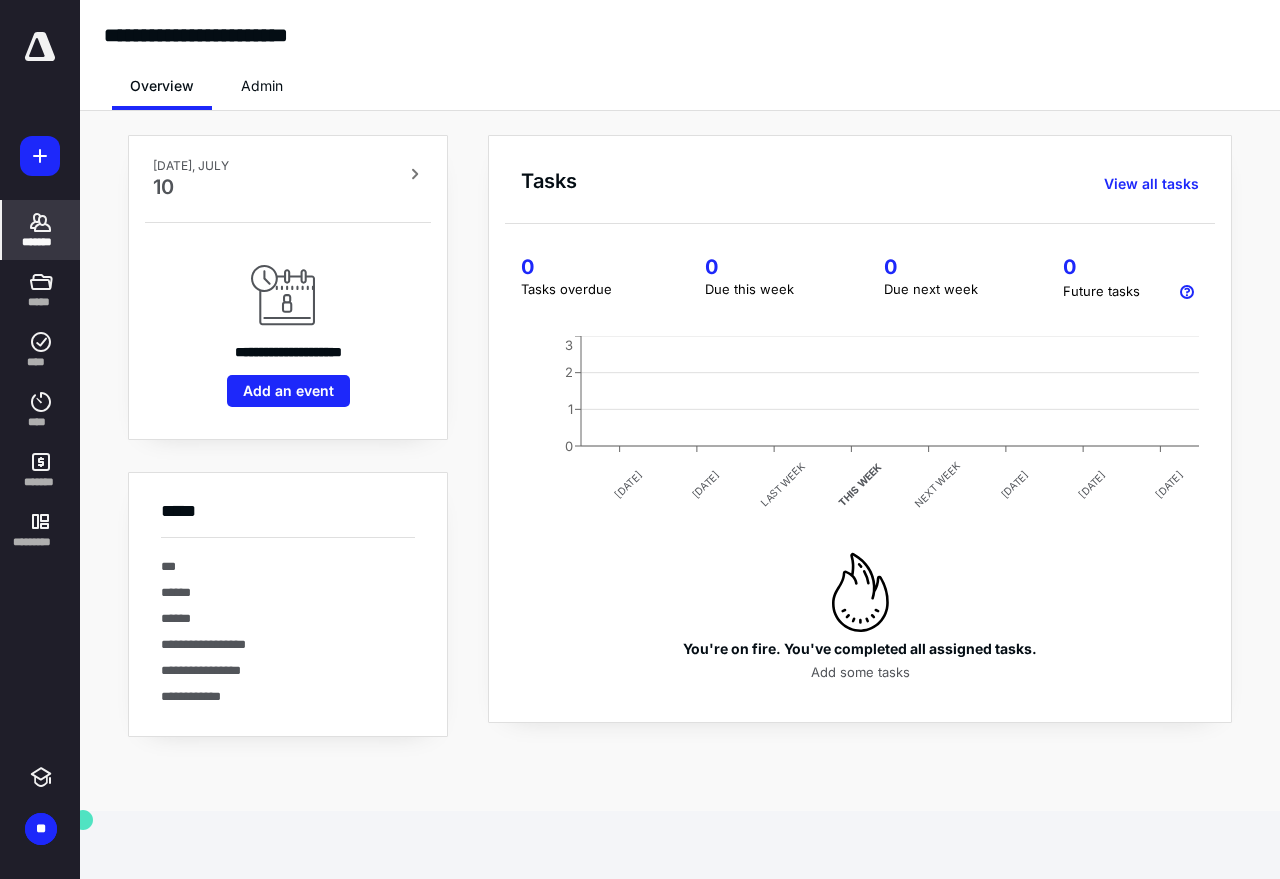 click on "*******" at bounding box center (41, 230) 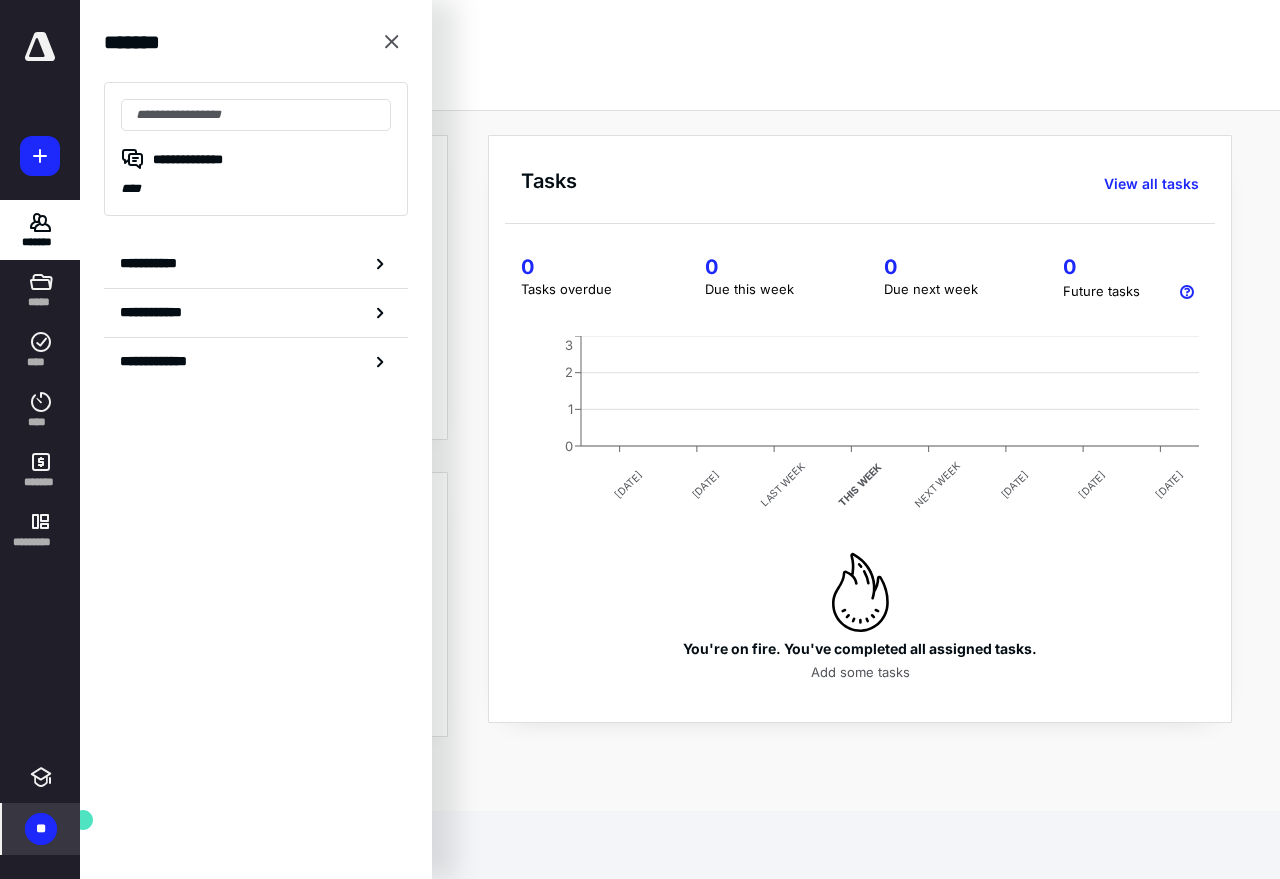 click on "**" at bounding box center [41, 829] 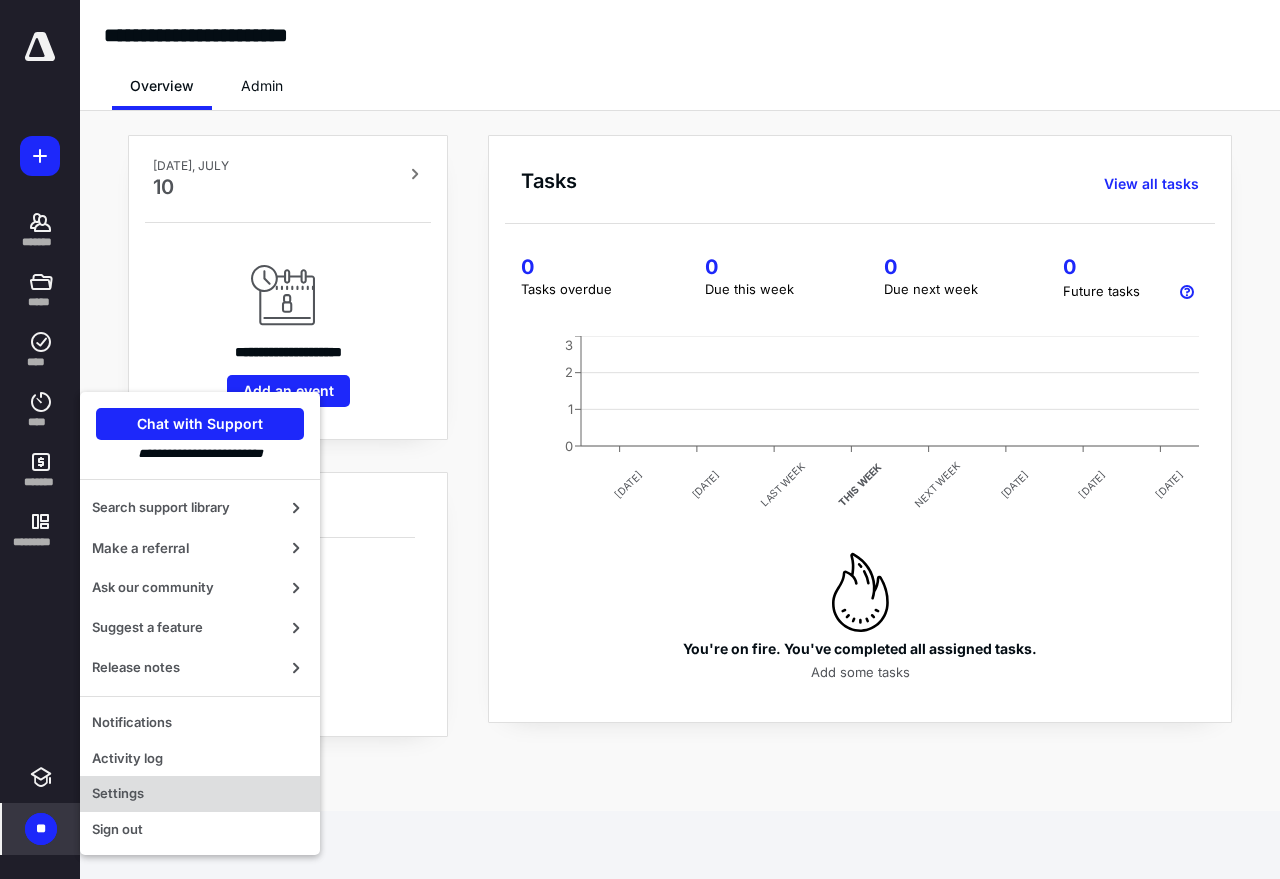 click on "Settings" at bounding box center (200, 794) 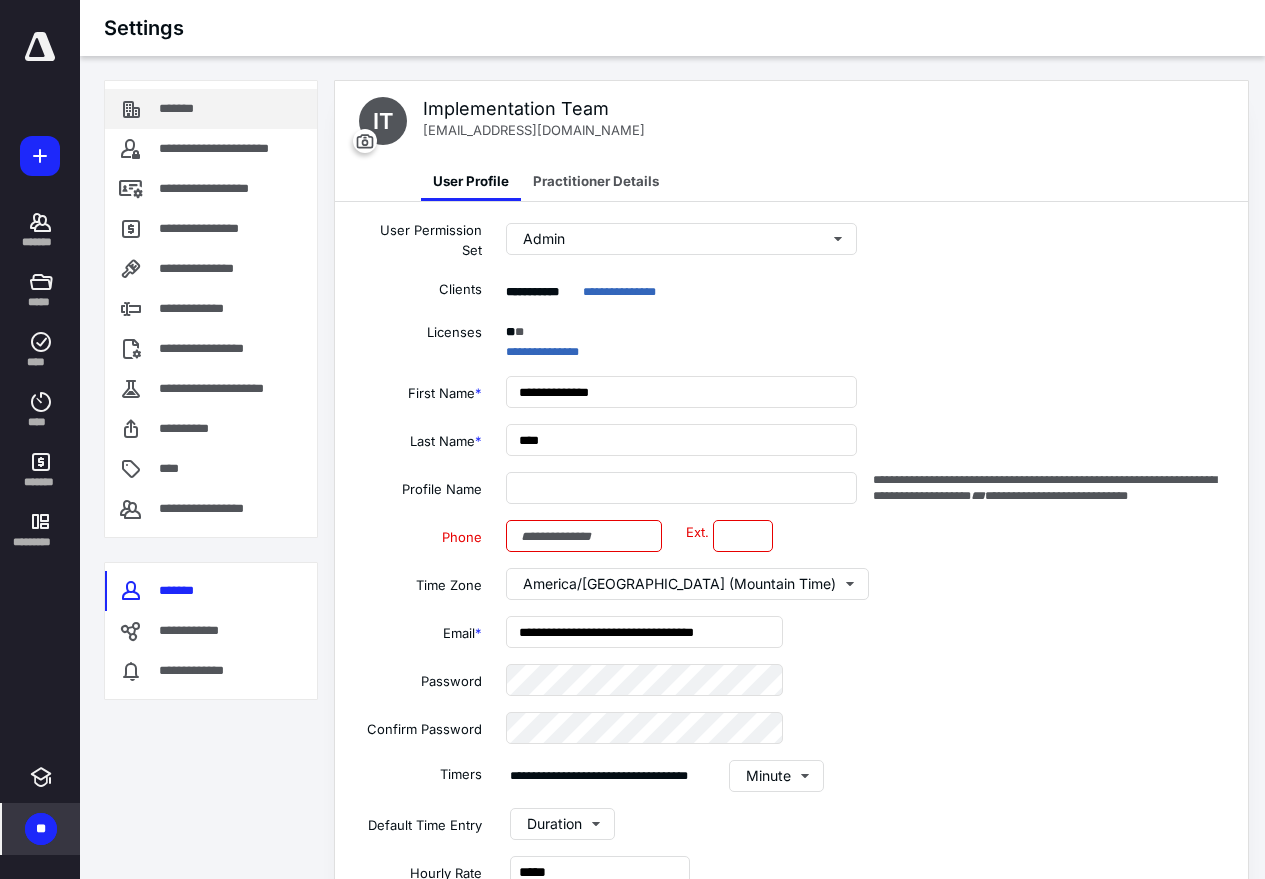 click on "*******" at bounding box center (211, 109) 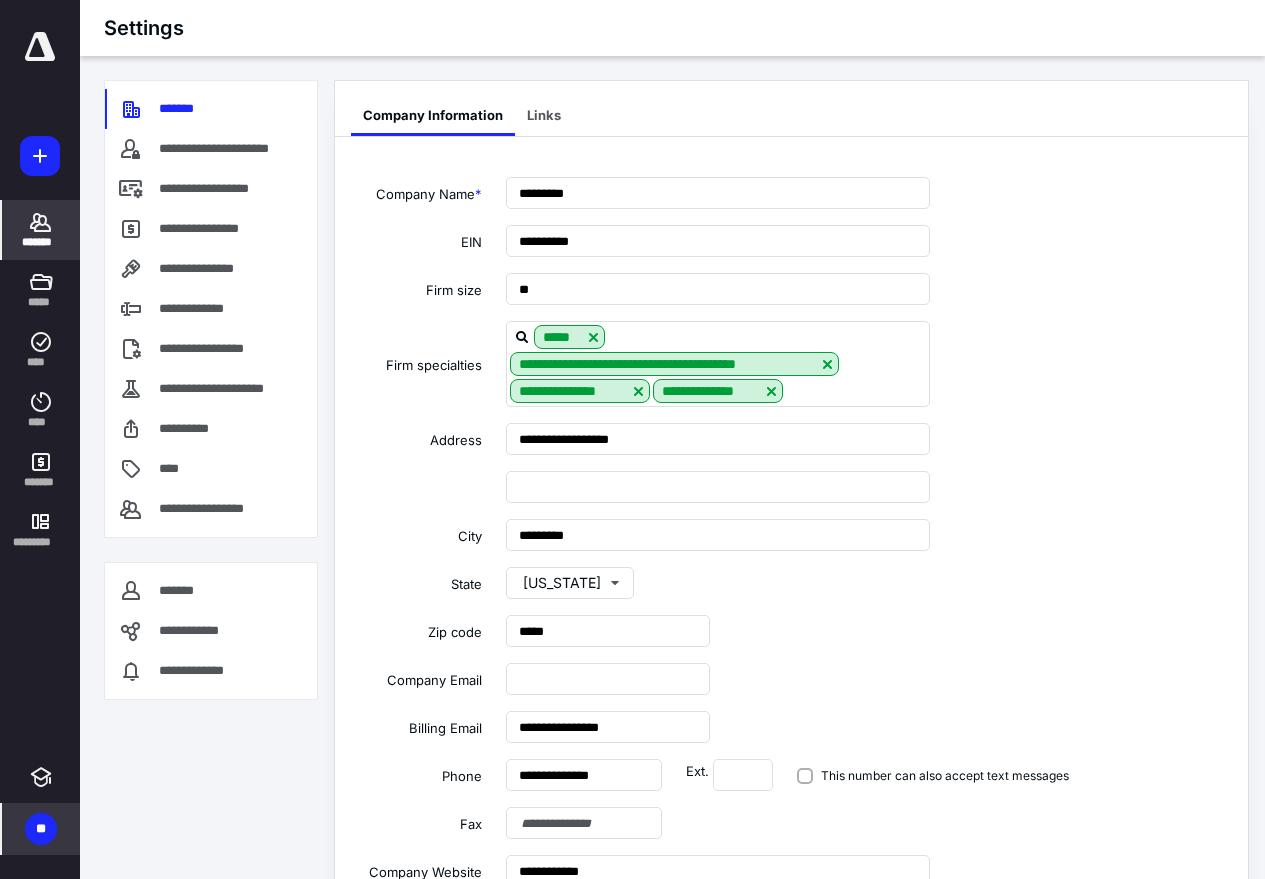 click on "*******" at bounding box center [41, 242] 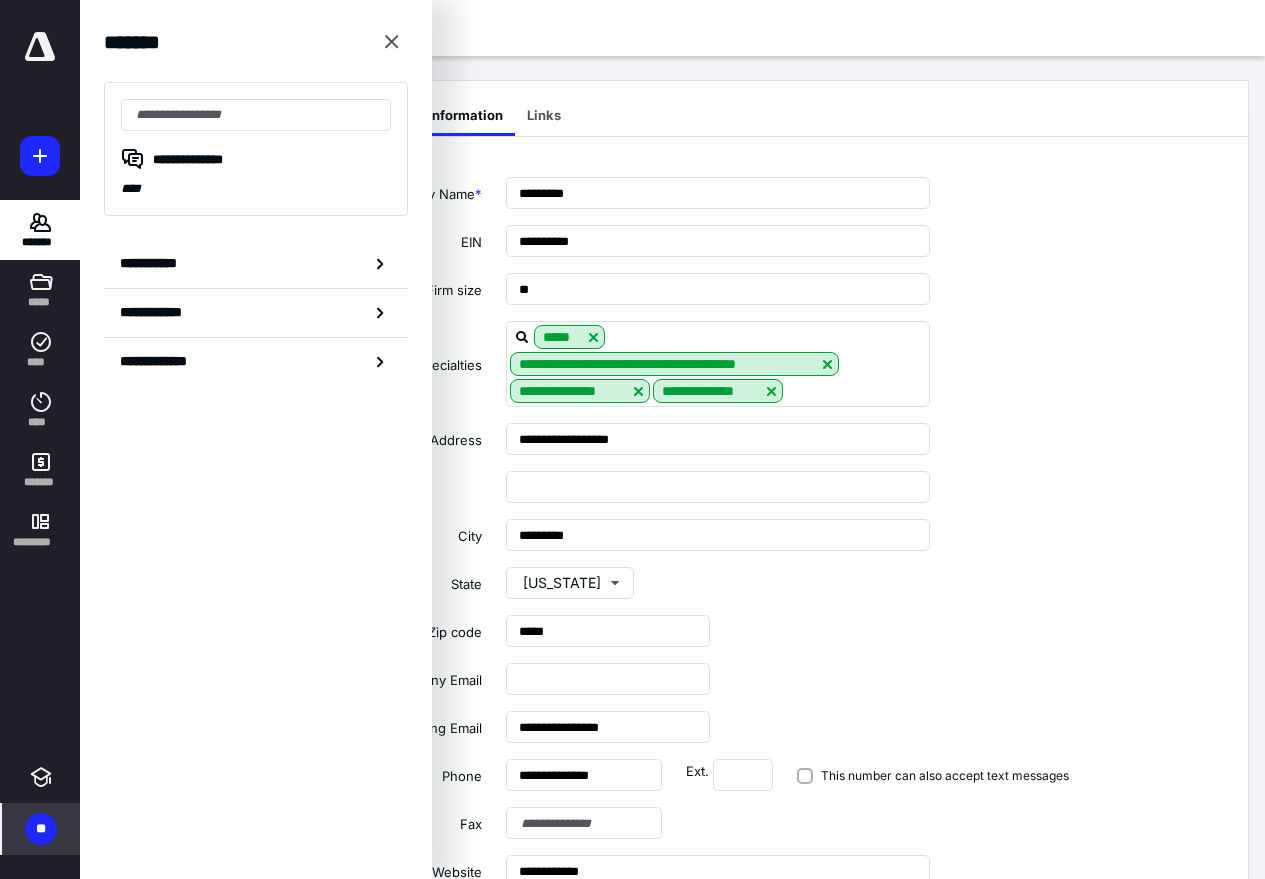 drag, startPoint x: 134, startPoint y: 255, endPoint x: 154, endPoint y: 262, distance: 21.189621 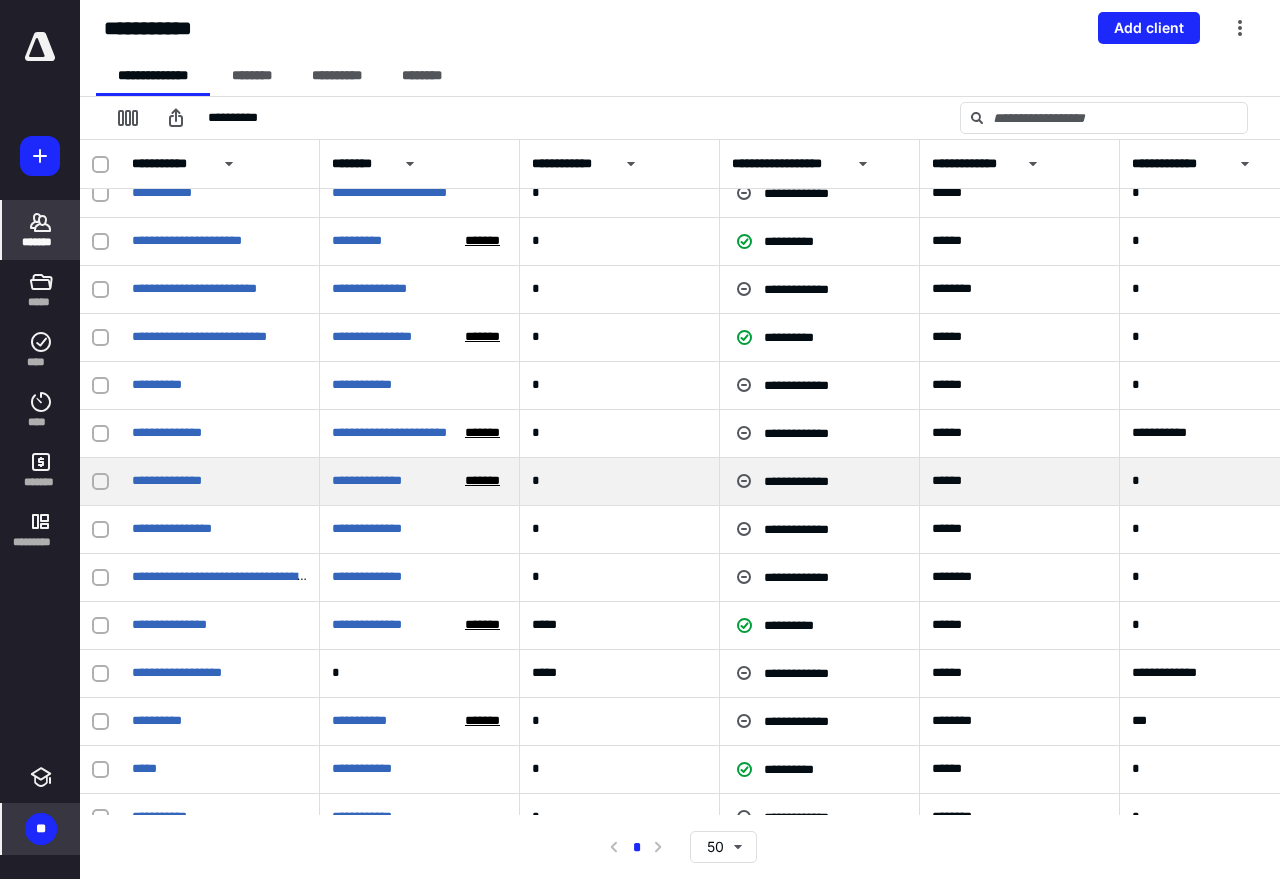 scroll, scrollTop: 0, scrollLeft: 0, axis: both 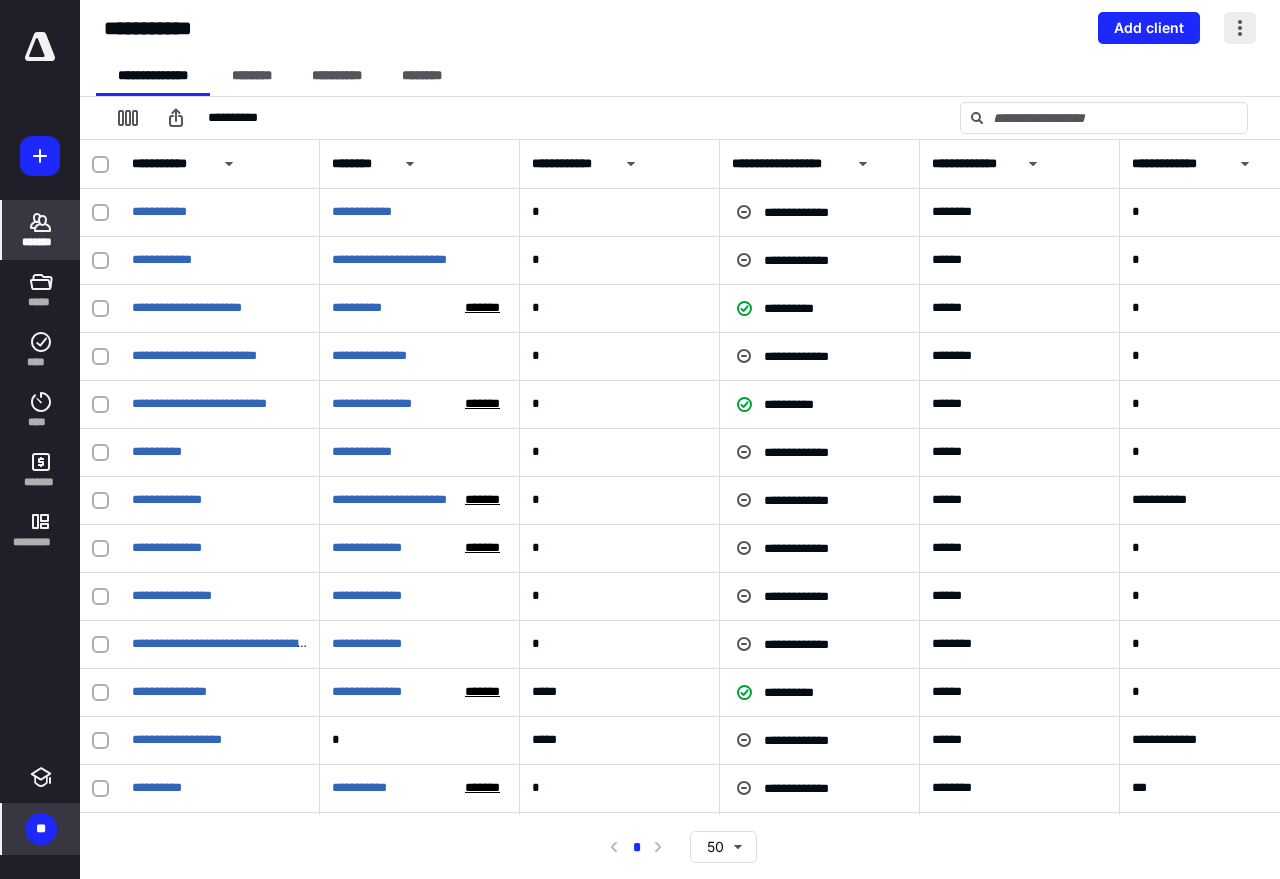 click at bounding box center [1240, 28] 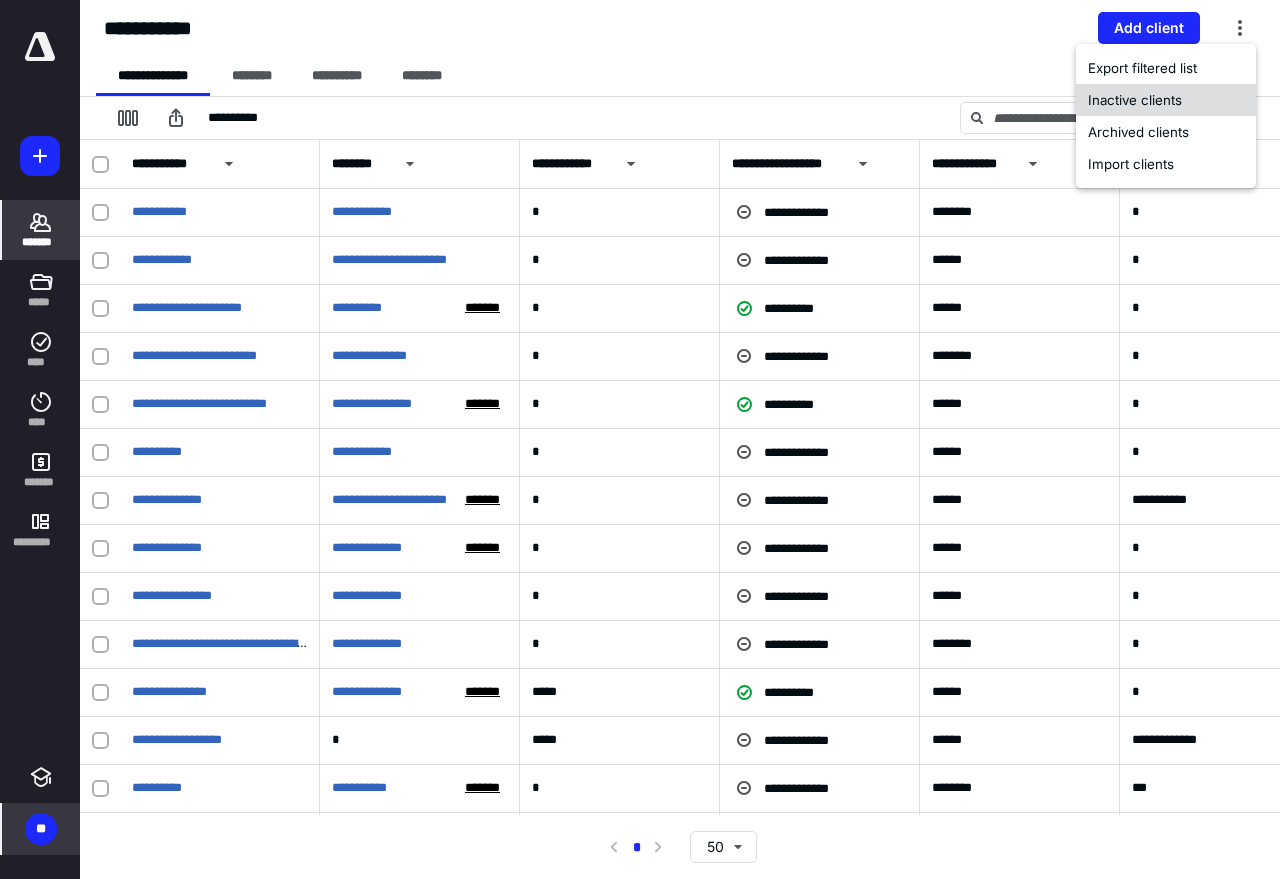 click on "Inactive clients" at bounding box center (1166, 100) 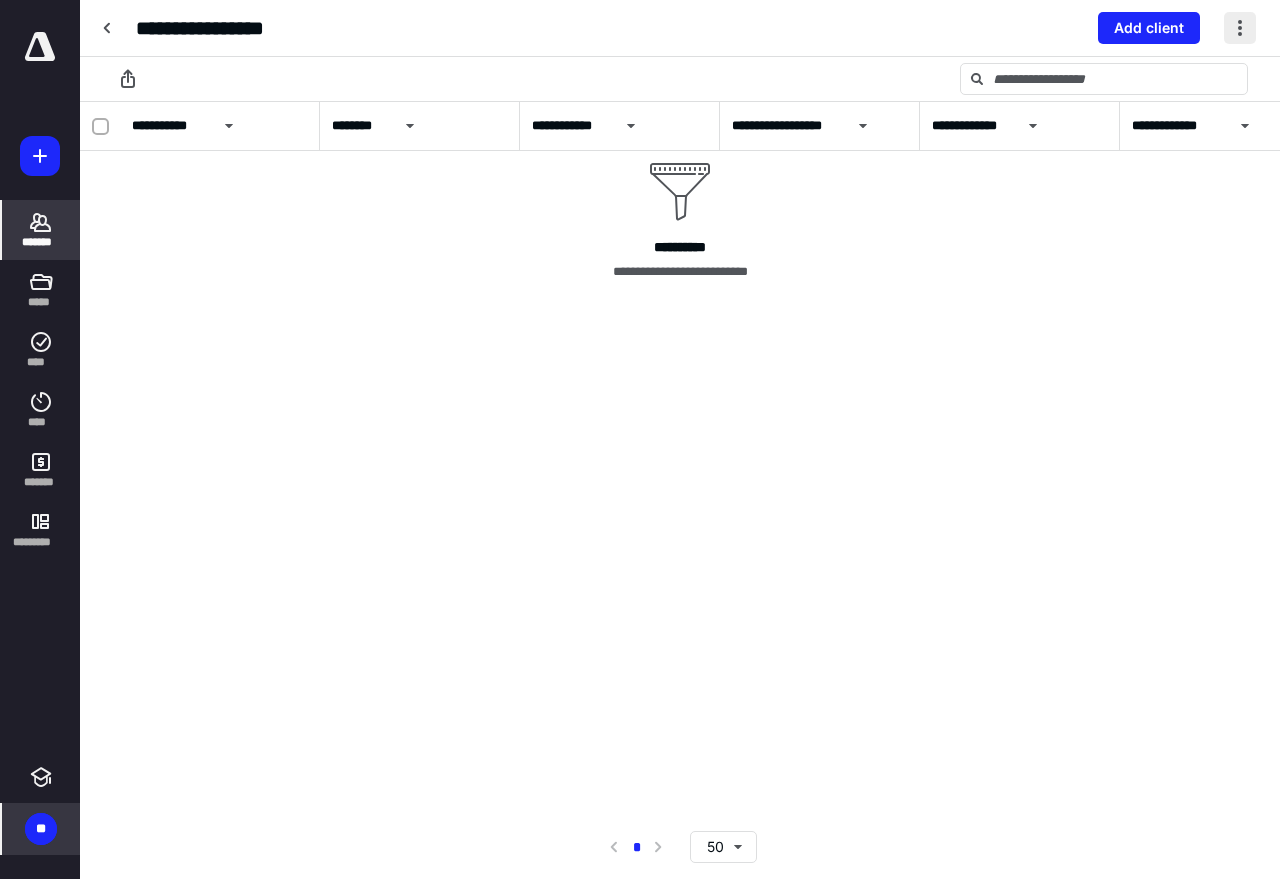 click at bounding box center [1240, 28] 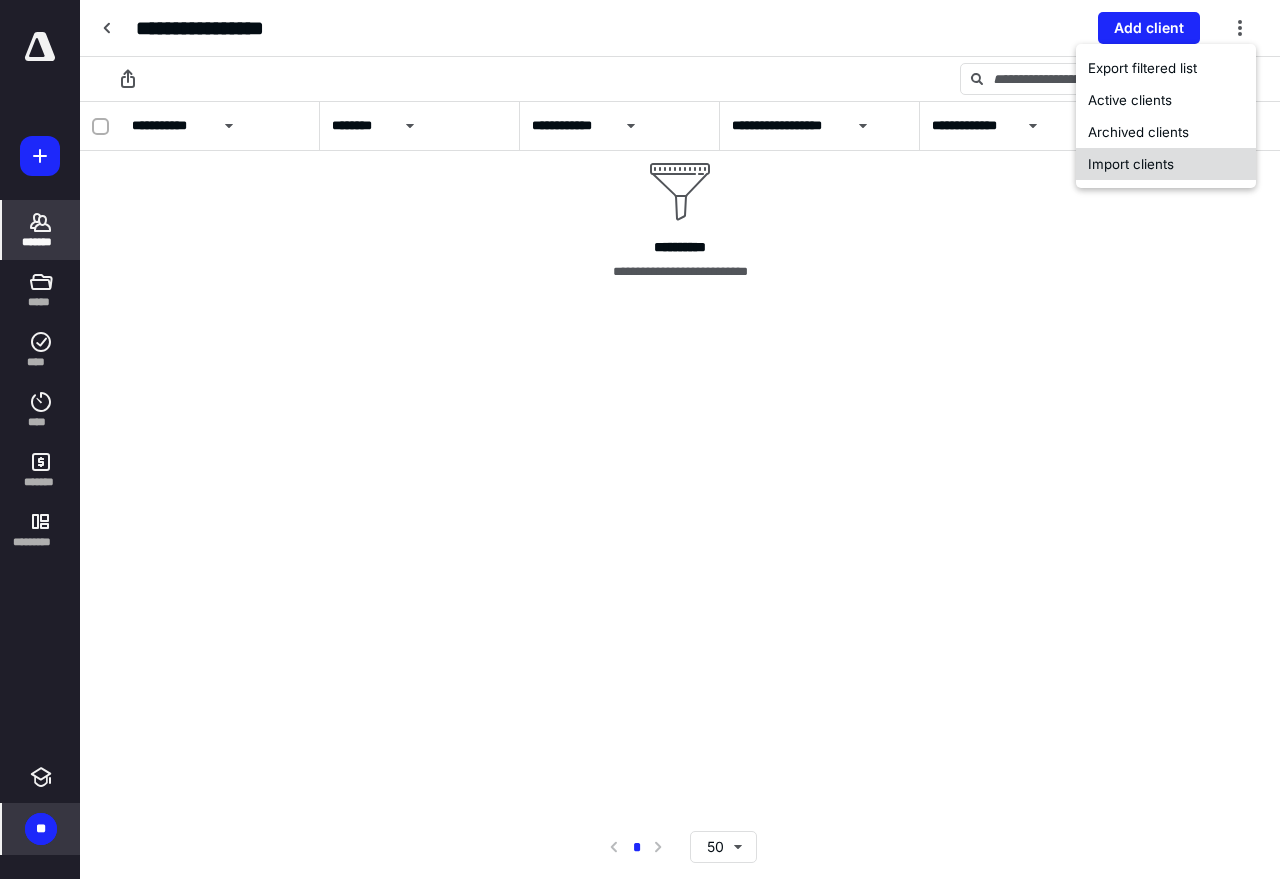 click on "Import clients" at bounding box center [1166, 164] 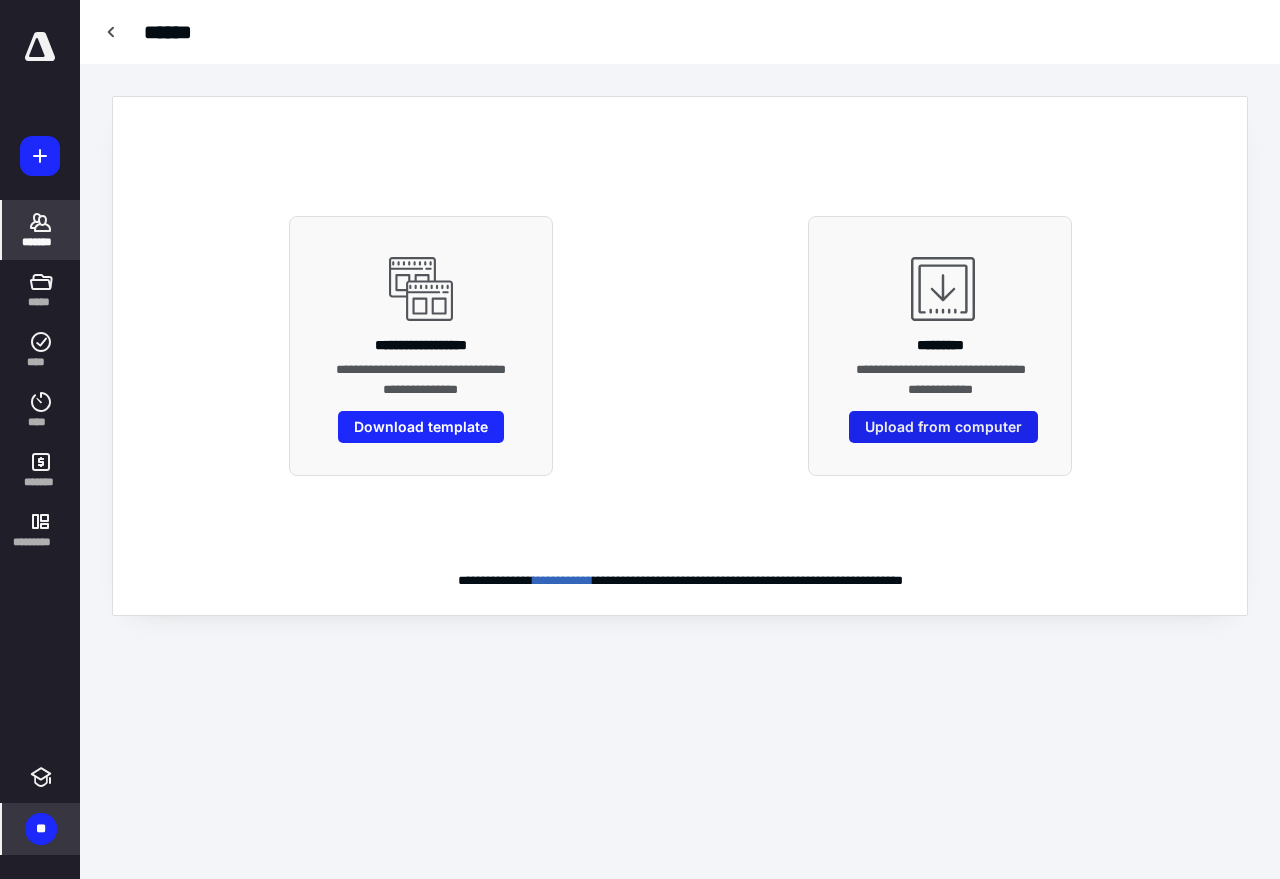 click on "Upload from computer" at bounding box center (943, 427) 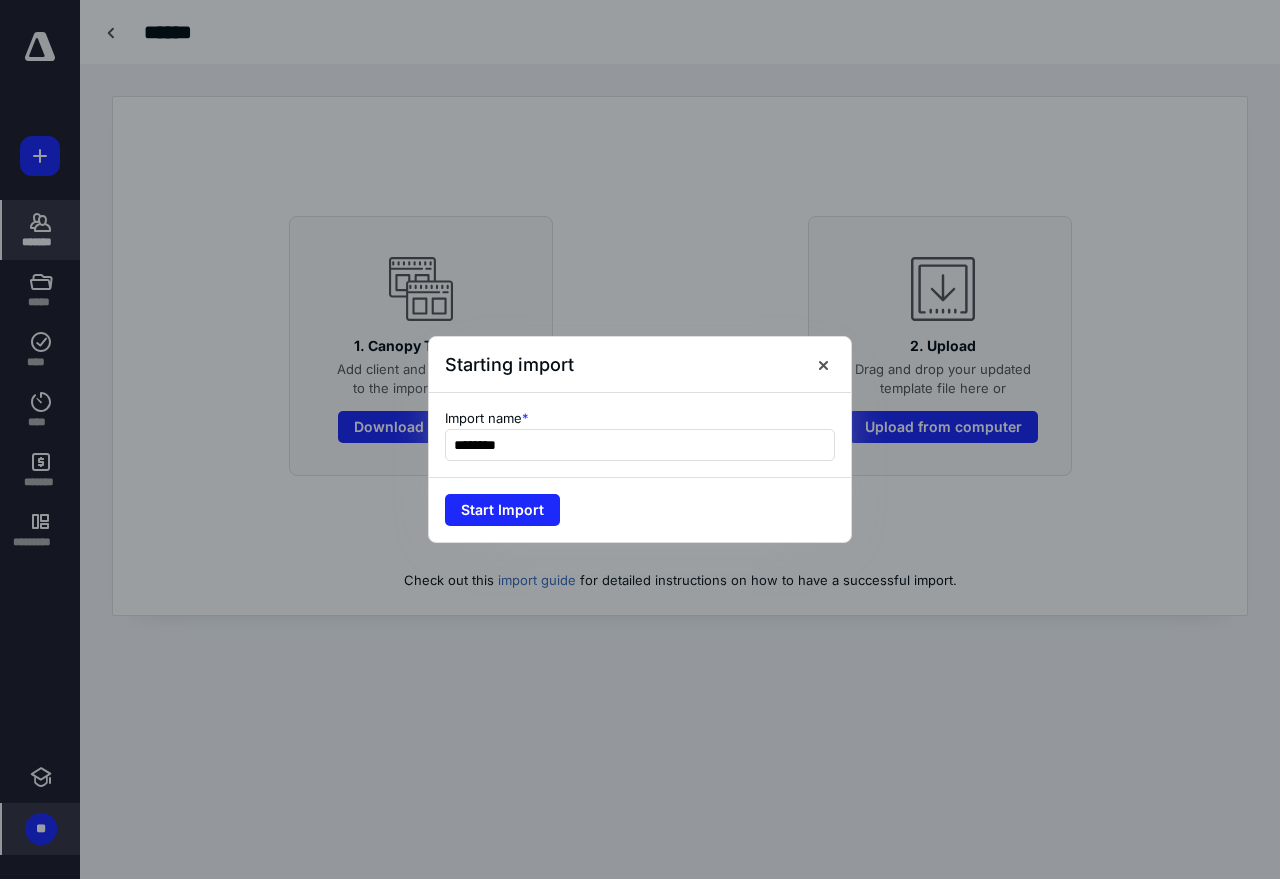 type on "********" 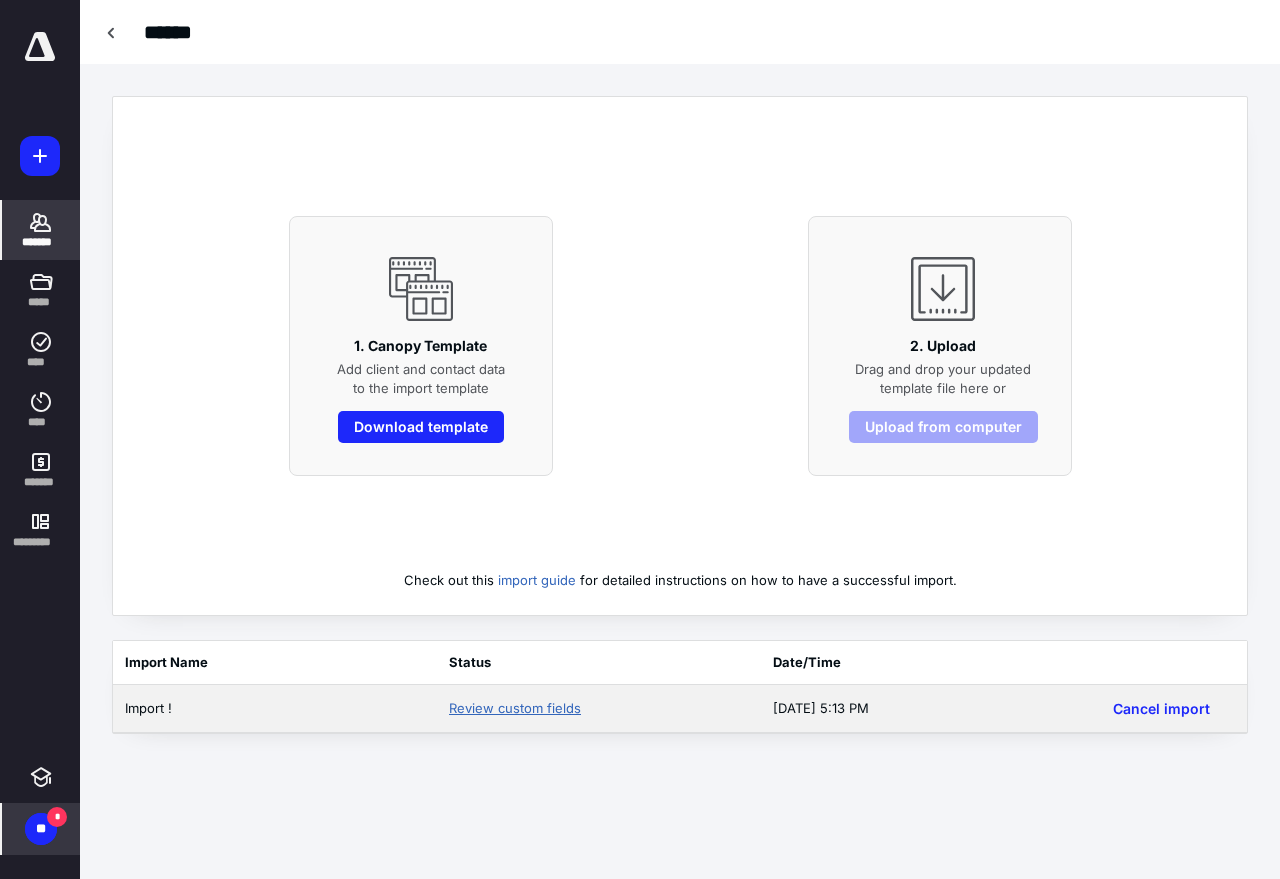 click on "Review custom fields" at bounding box center [515, 708] 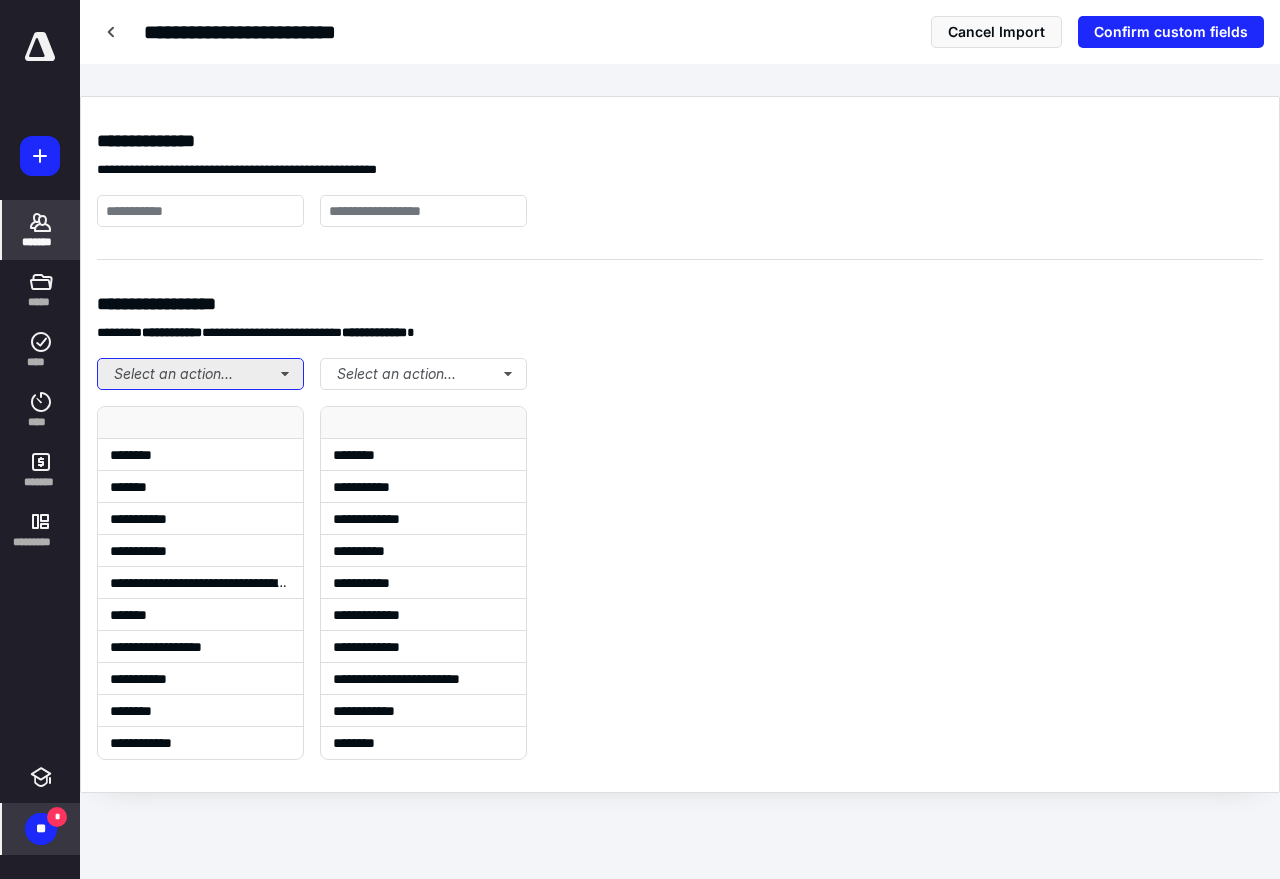 click on "Select an action..." at bounding box center [200, 374] 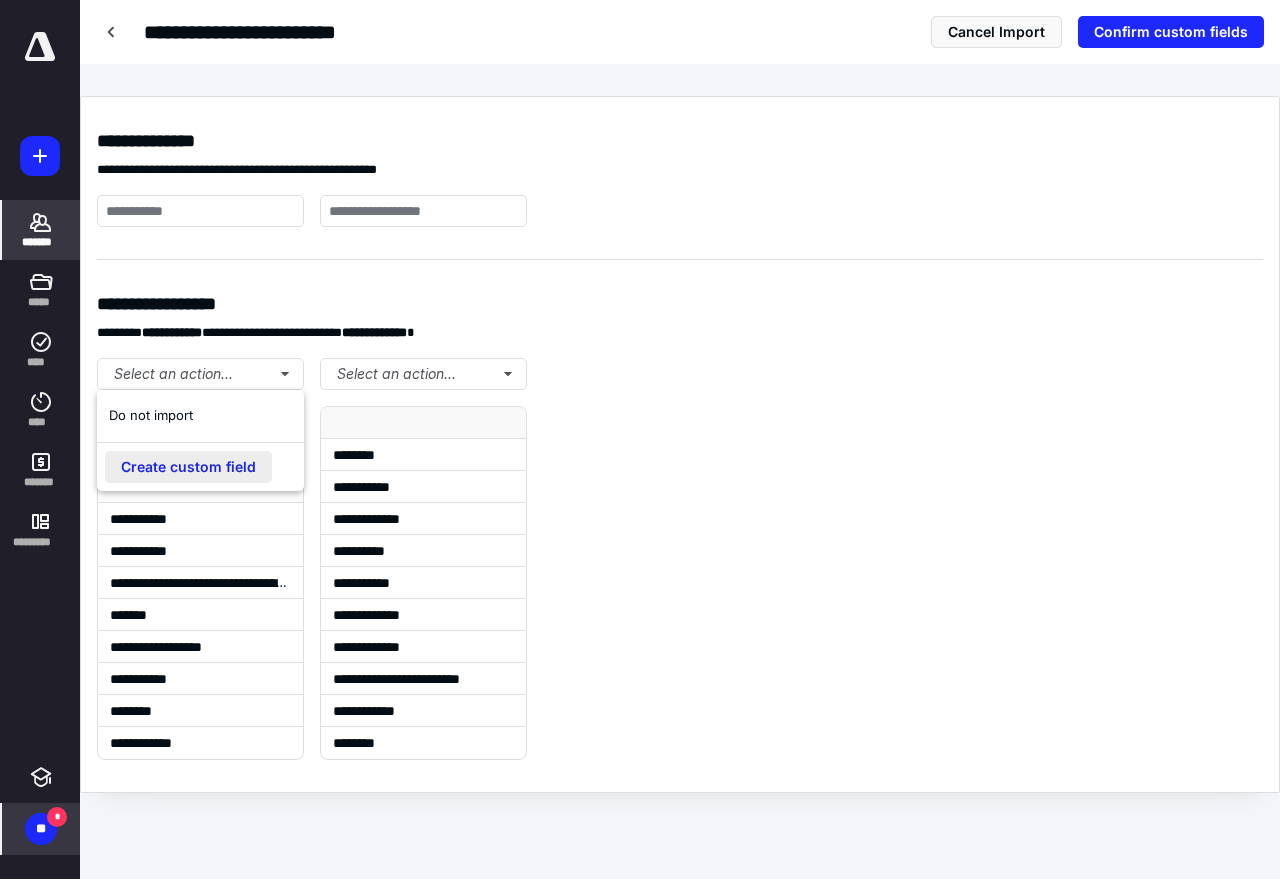 click on "Create custom field" at bounding box center (188, 467) 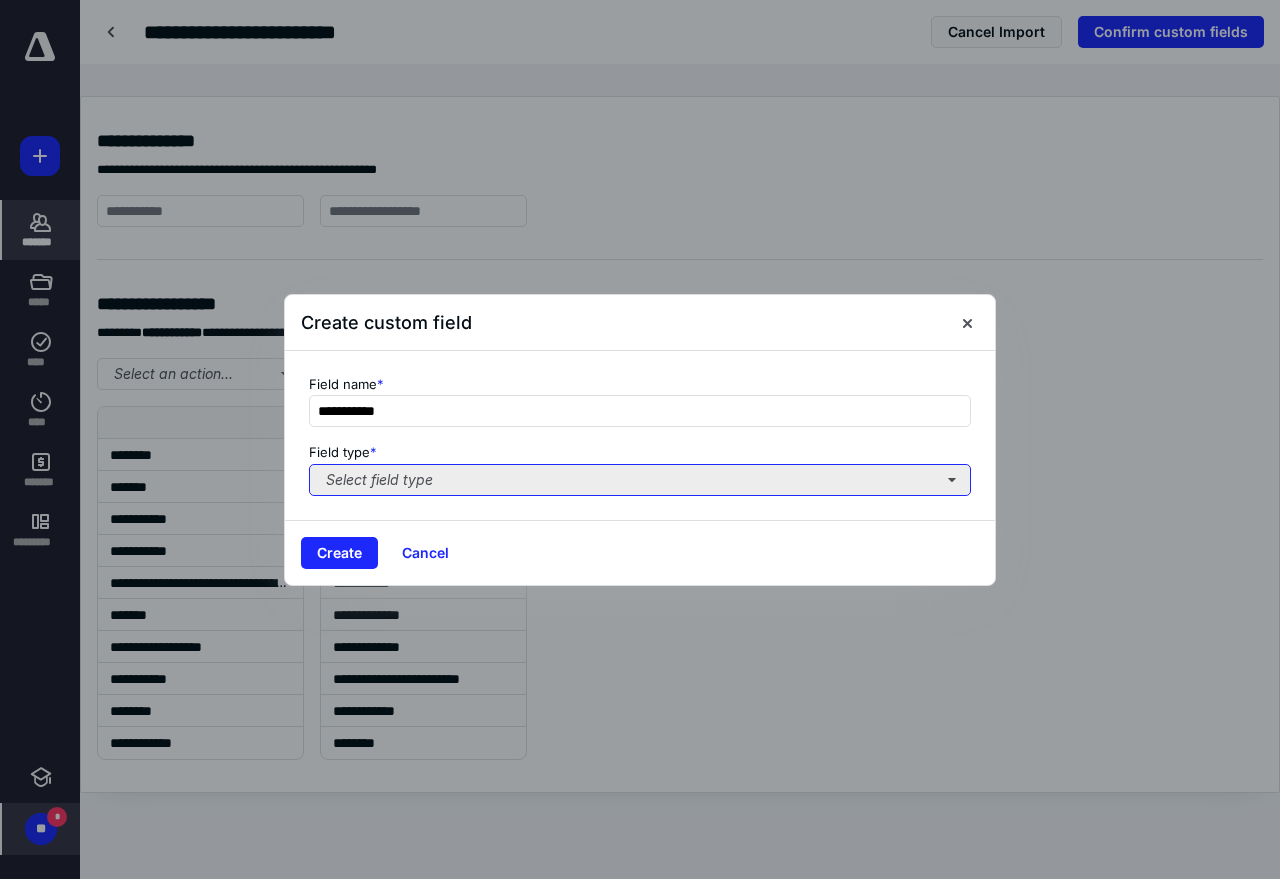 drag, startPoint x: 430, startPoint y: 465, endPoint x: 423, endPoint y: 480, distance: 16.552946 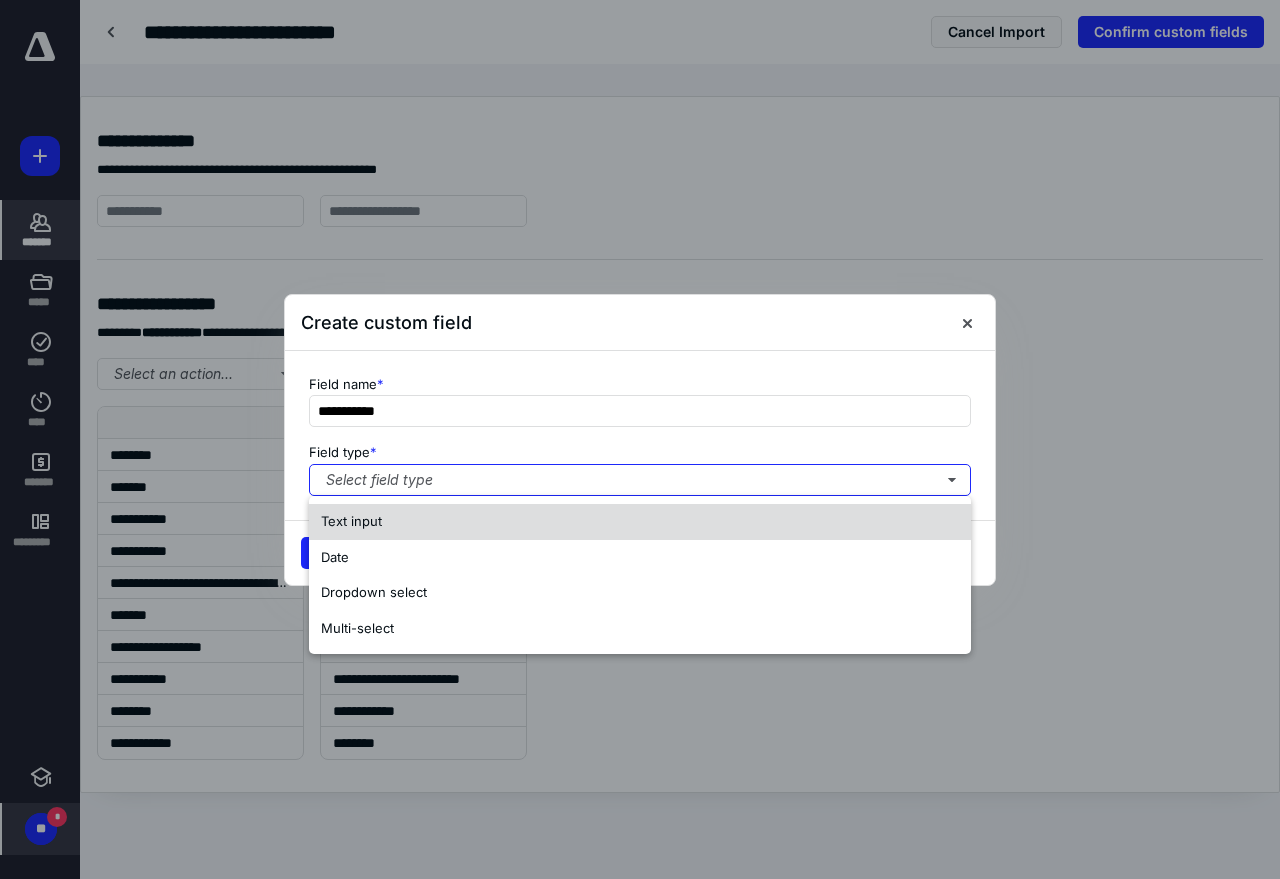 click on "Text input" at bounding box center (640, 522) 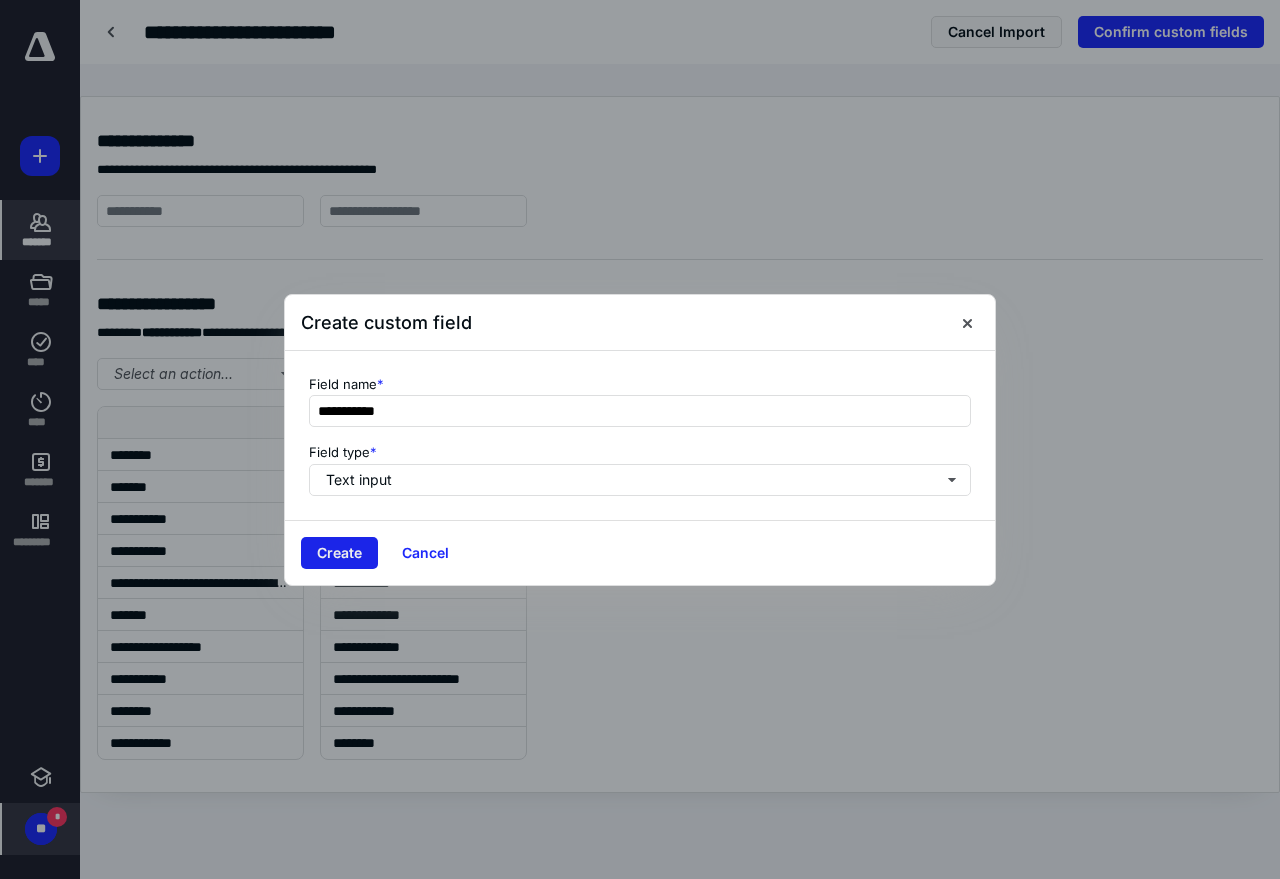 click on "Create" at bounding box center [339, 553] 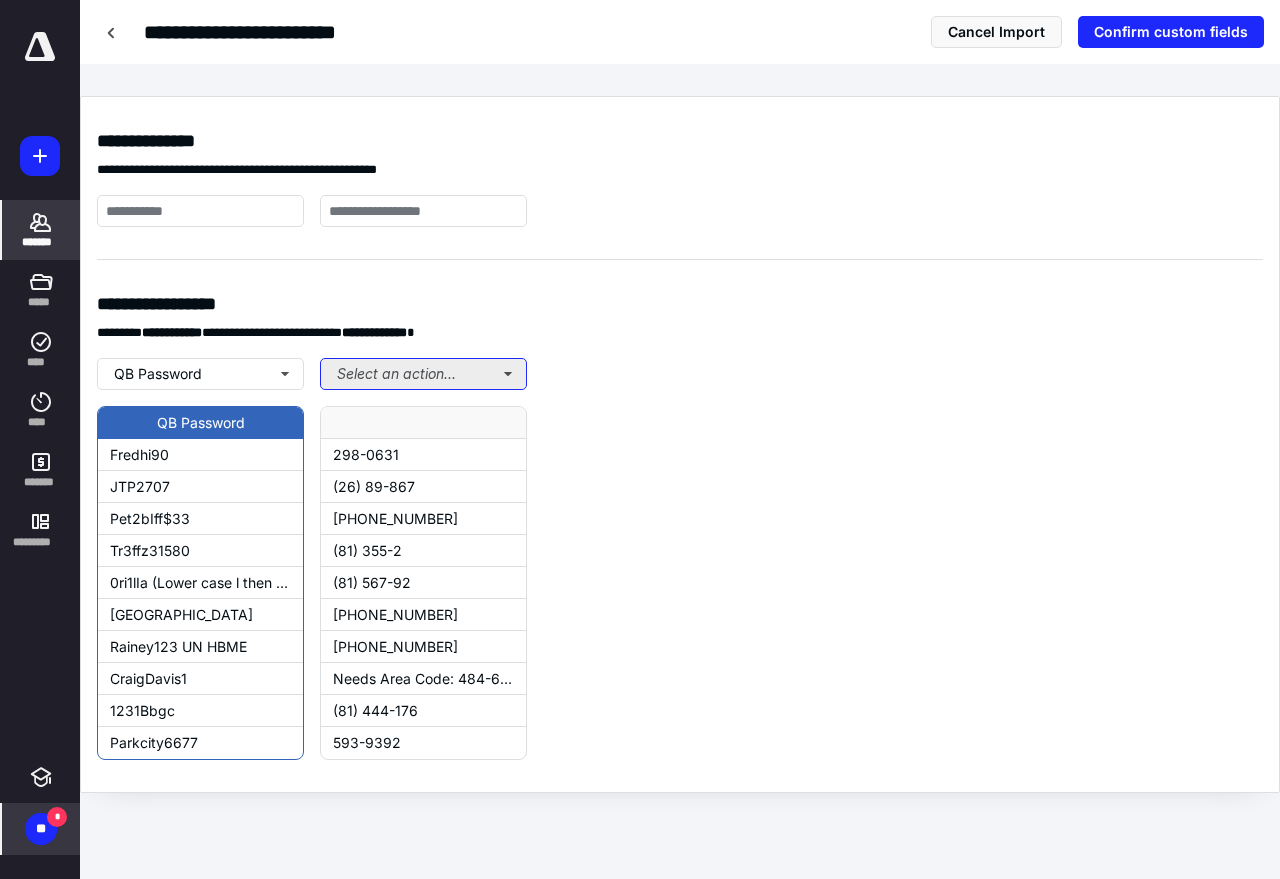 click on "Select an action..." at bounding box center (423, 374) 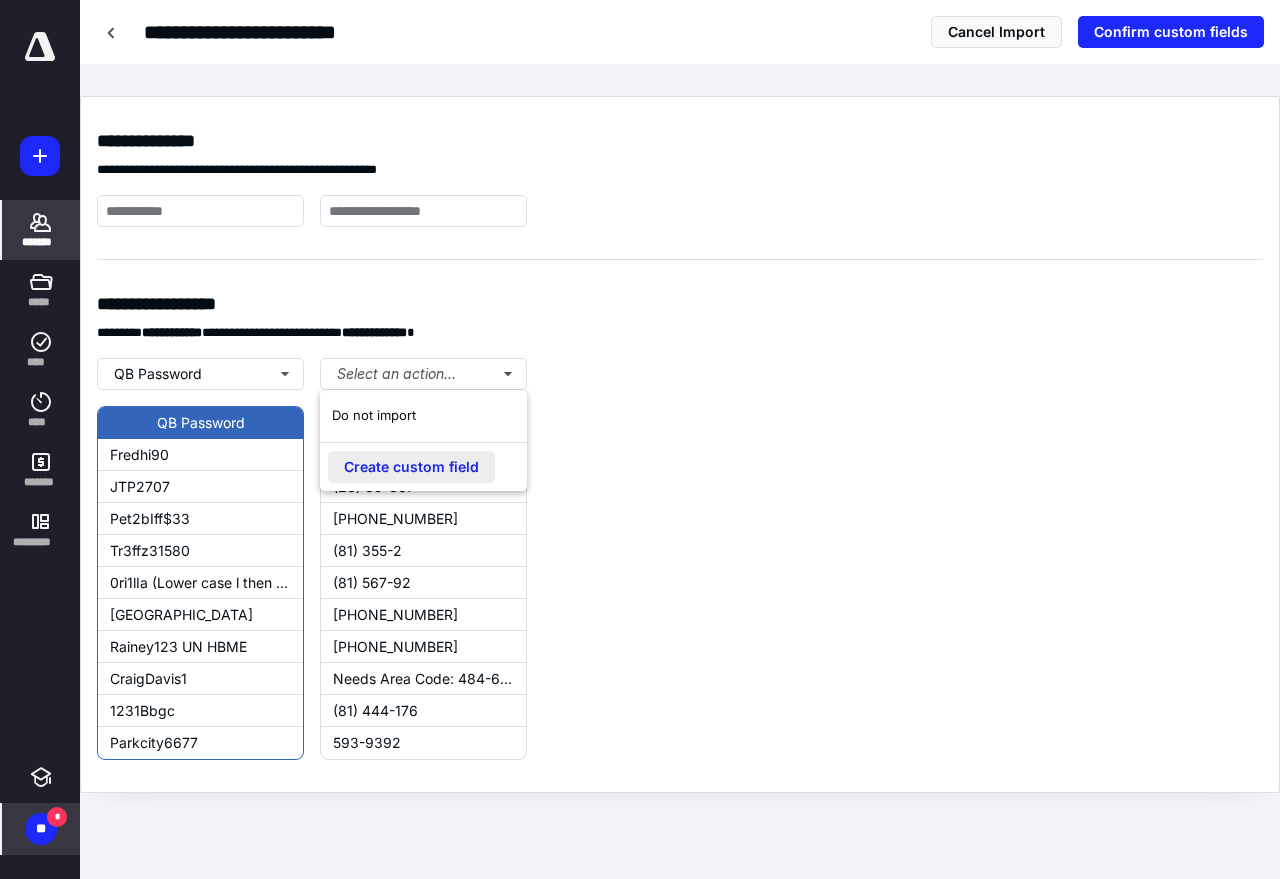 click on "Create custom field" at bounding box center [411, 467] 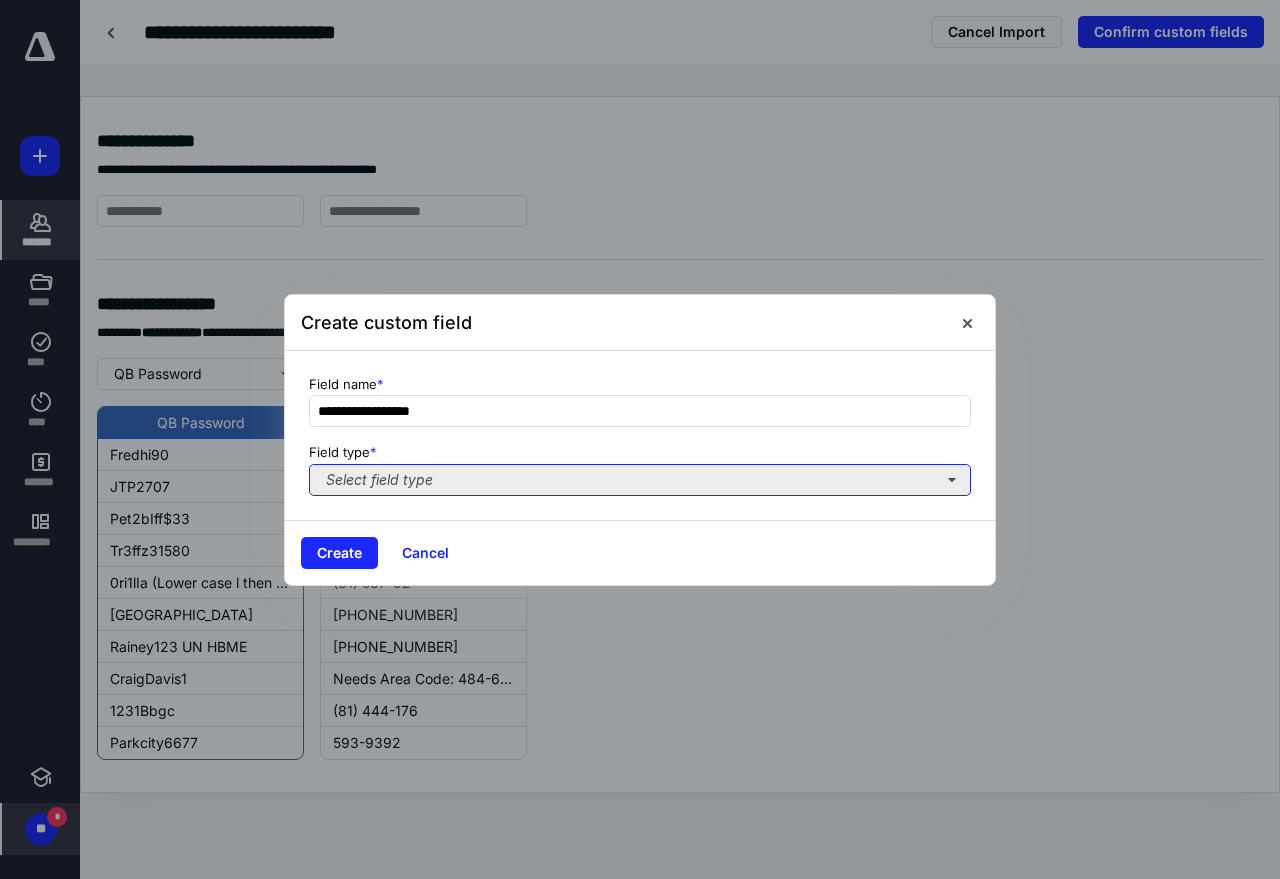 click on "Select field type" at bounding box center (640, 480) 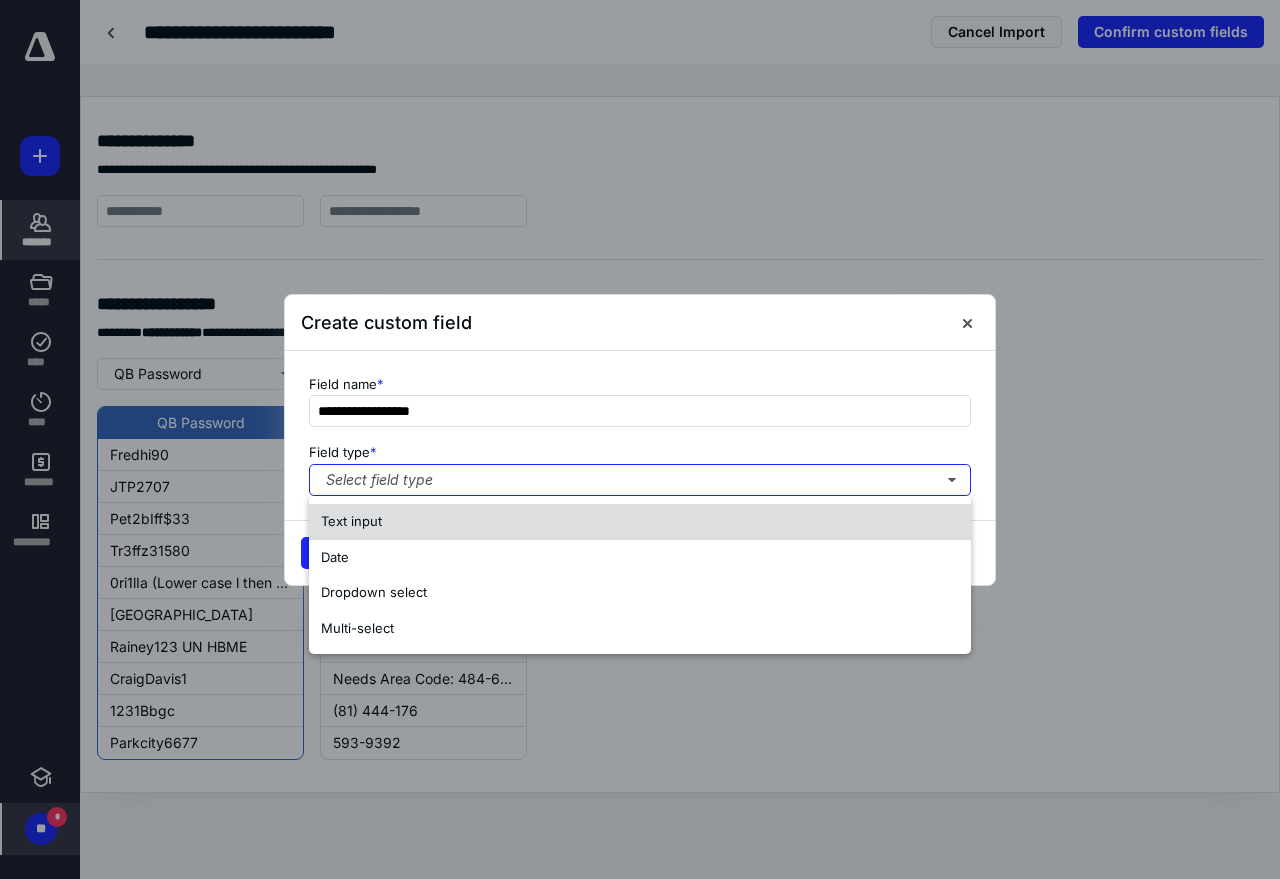 click on "Text input" at bounding box center [640, 522] 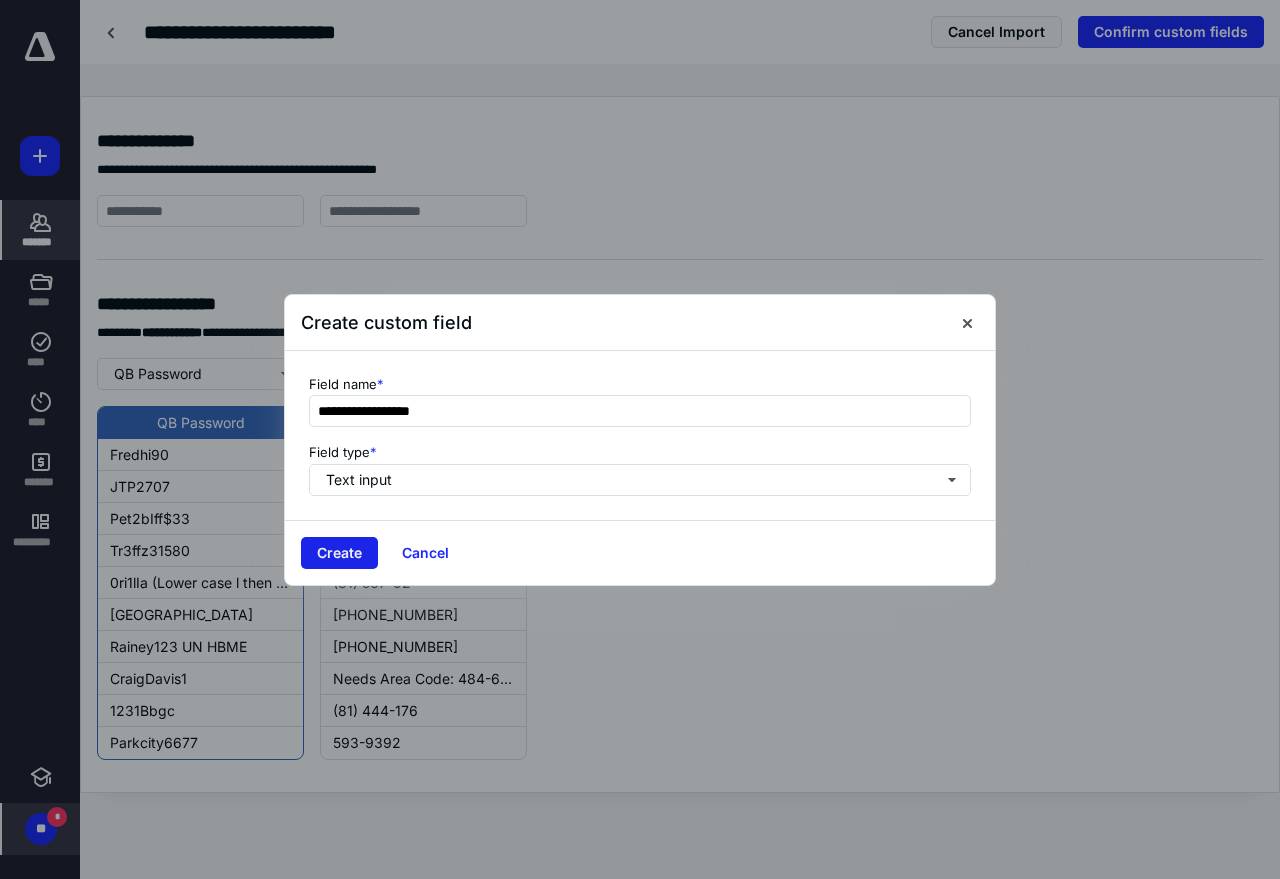 click on "Create" at bounding box center (339, 553) 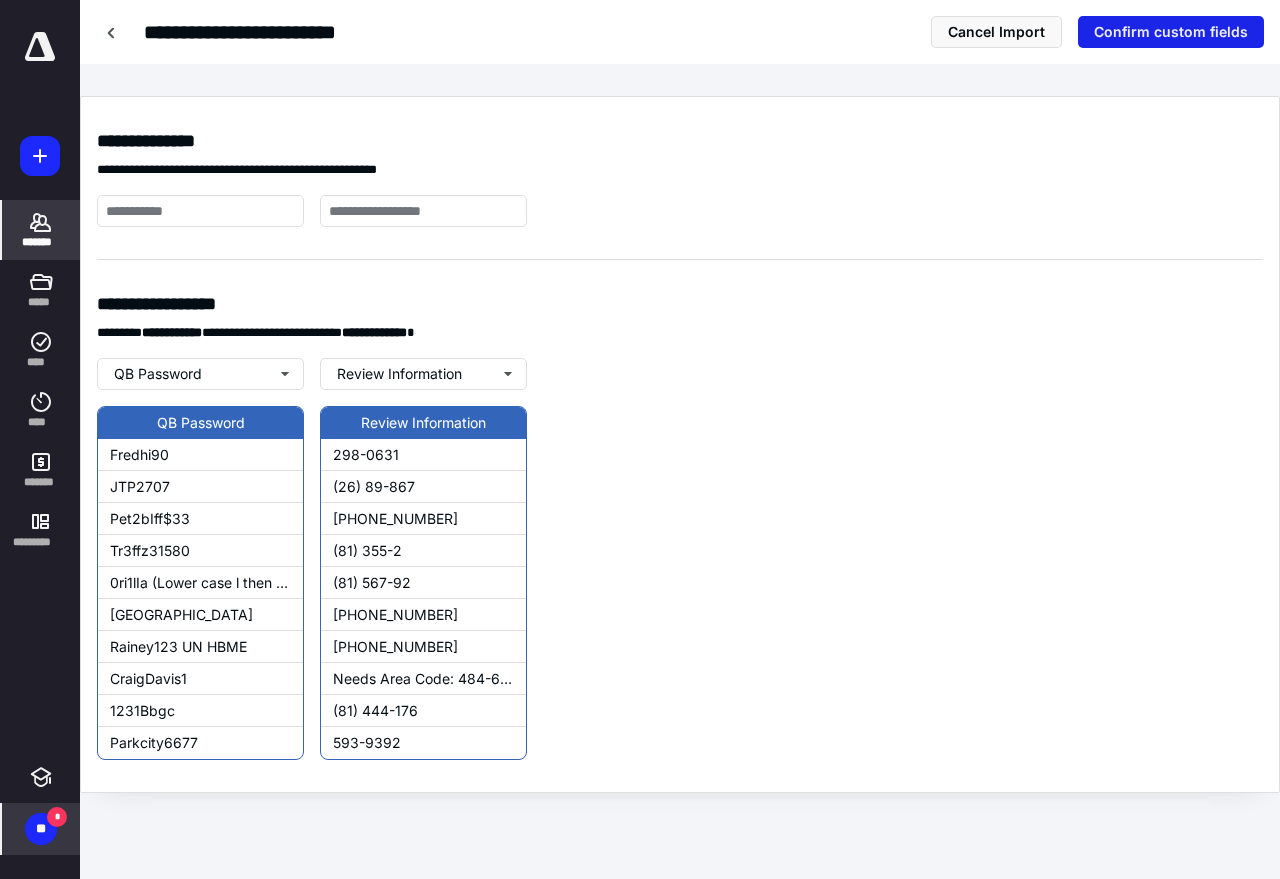 click on "Confirm custom fields" at bounding box center [1171, 32] 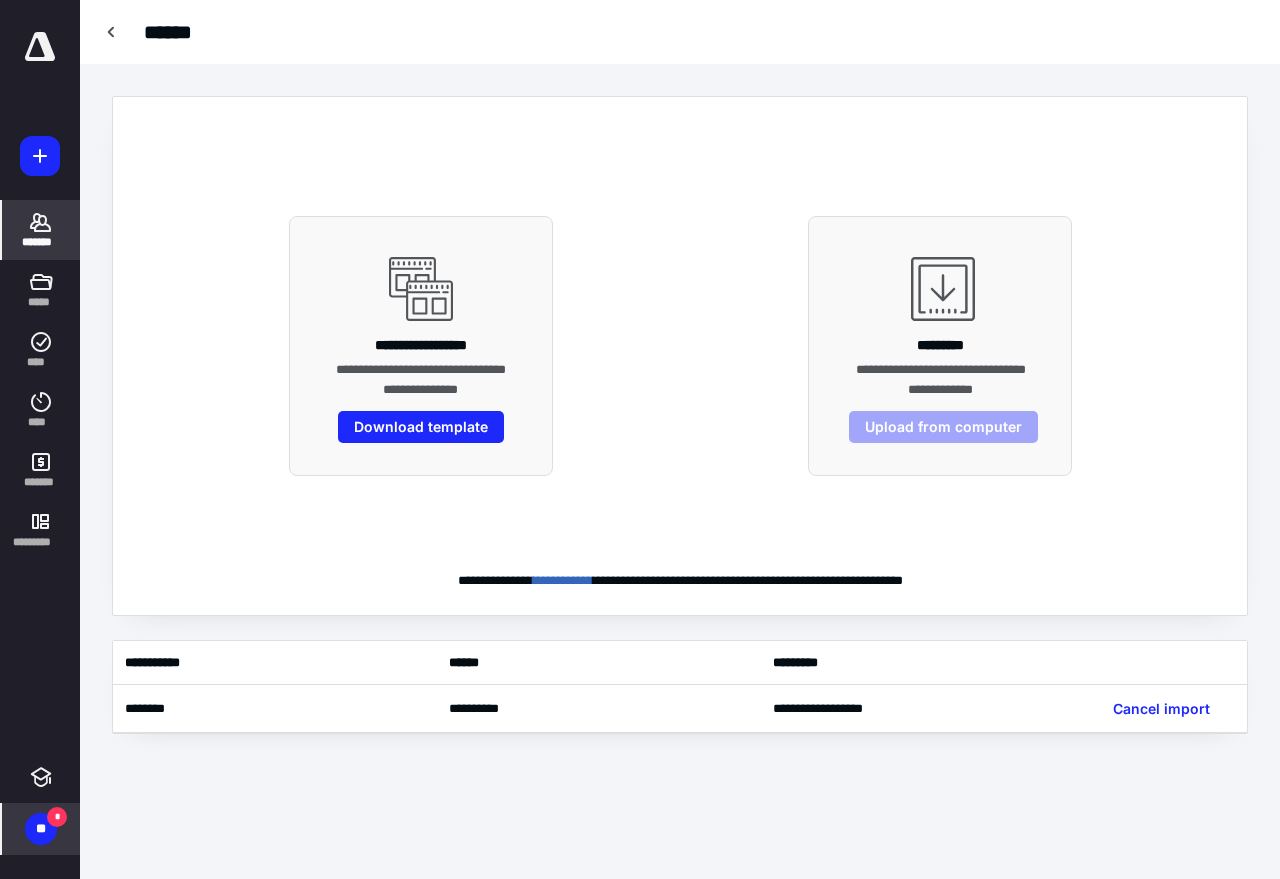 click on "**" at bounding box center [41, 829] 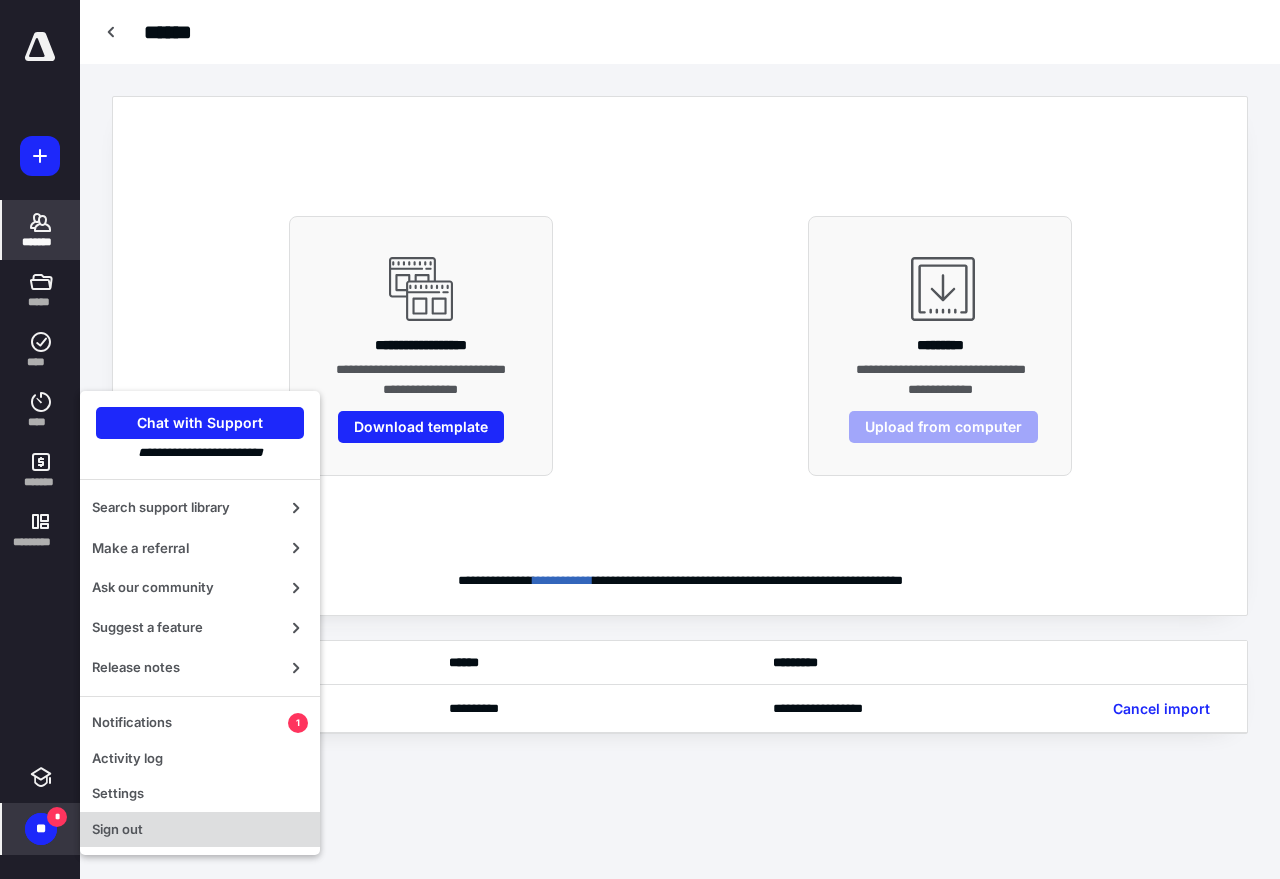 click on "Sign out" at bounding box center [200, 830] 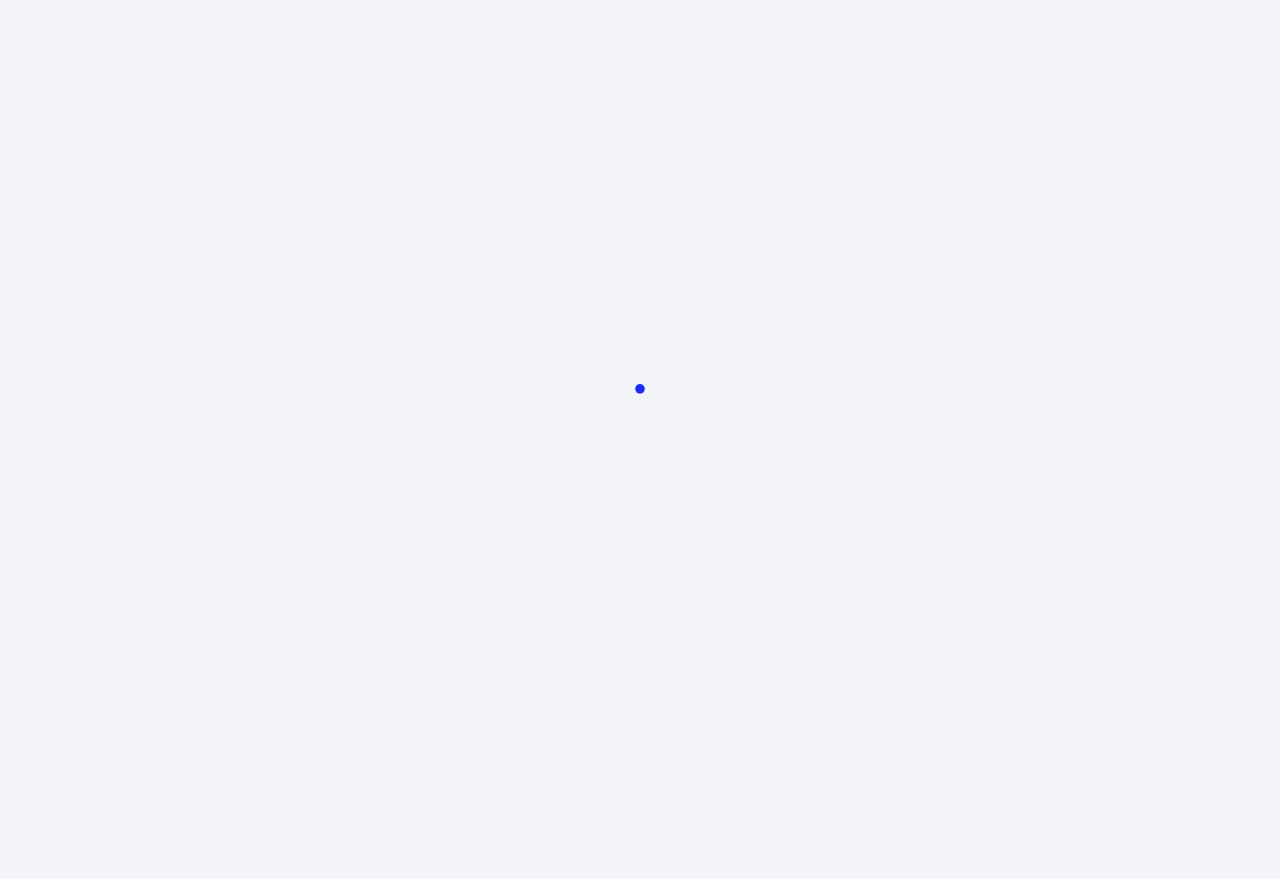 scroll, scrollTop: 0, scrollLeft: 0, axis: both 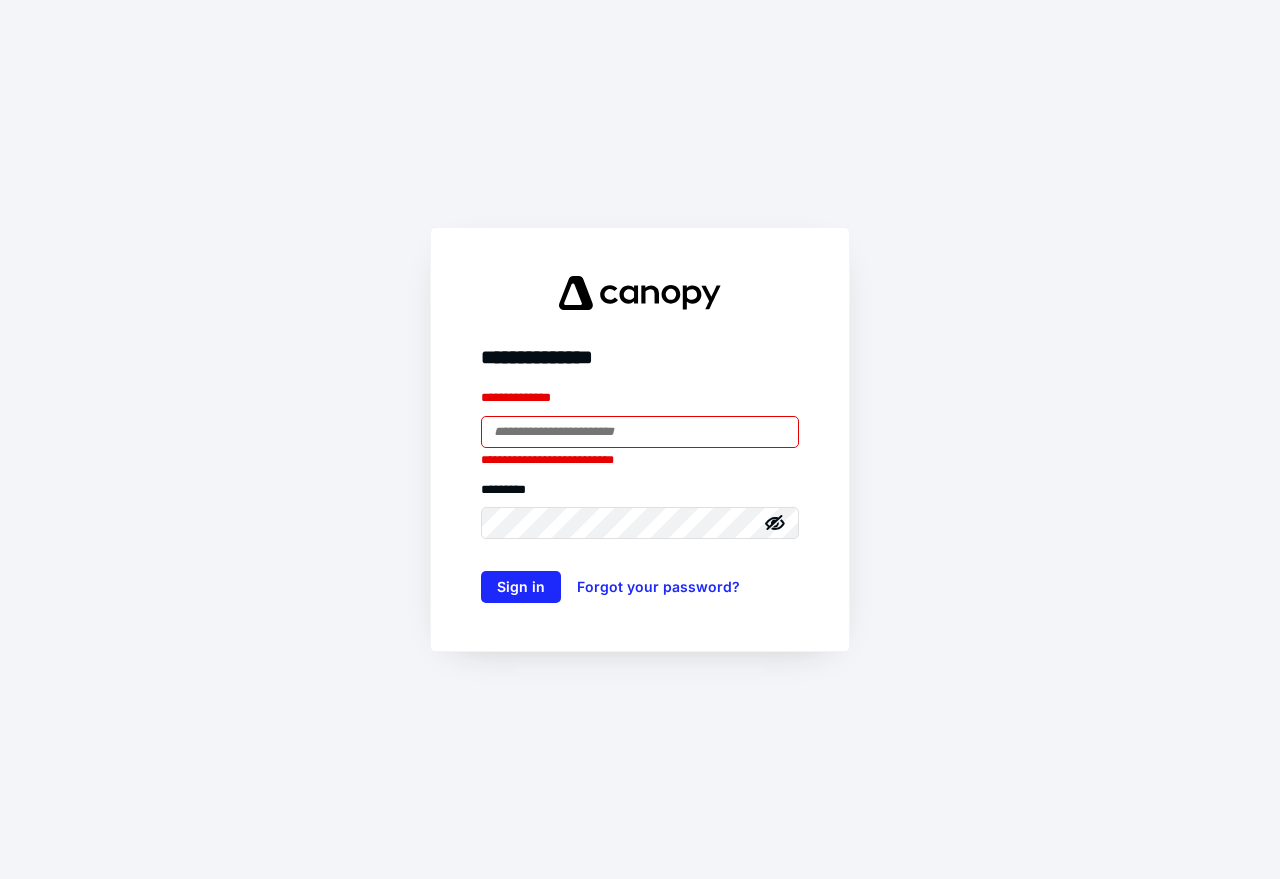 type on "**********" 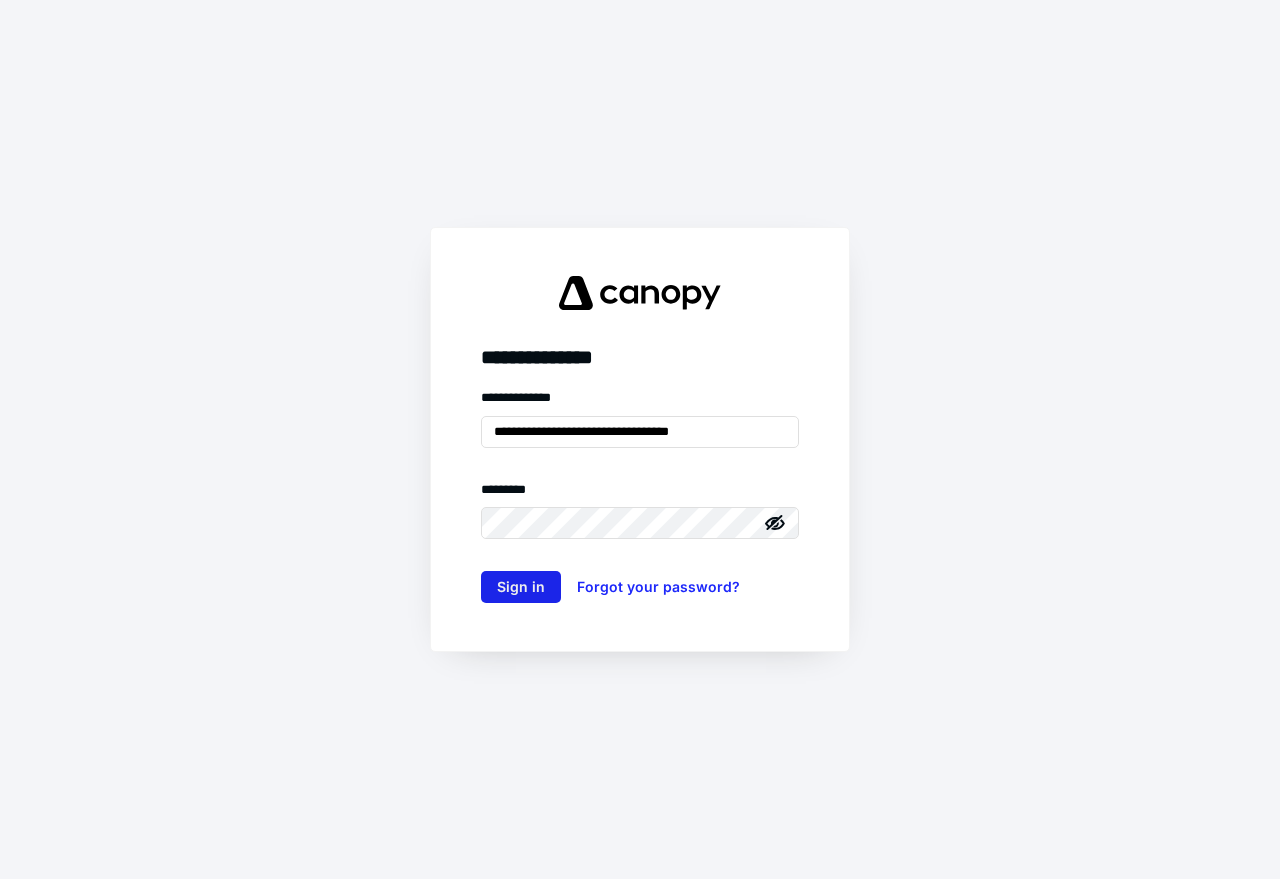 click on "Sign in" at bounding box center (521, 587) 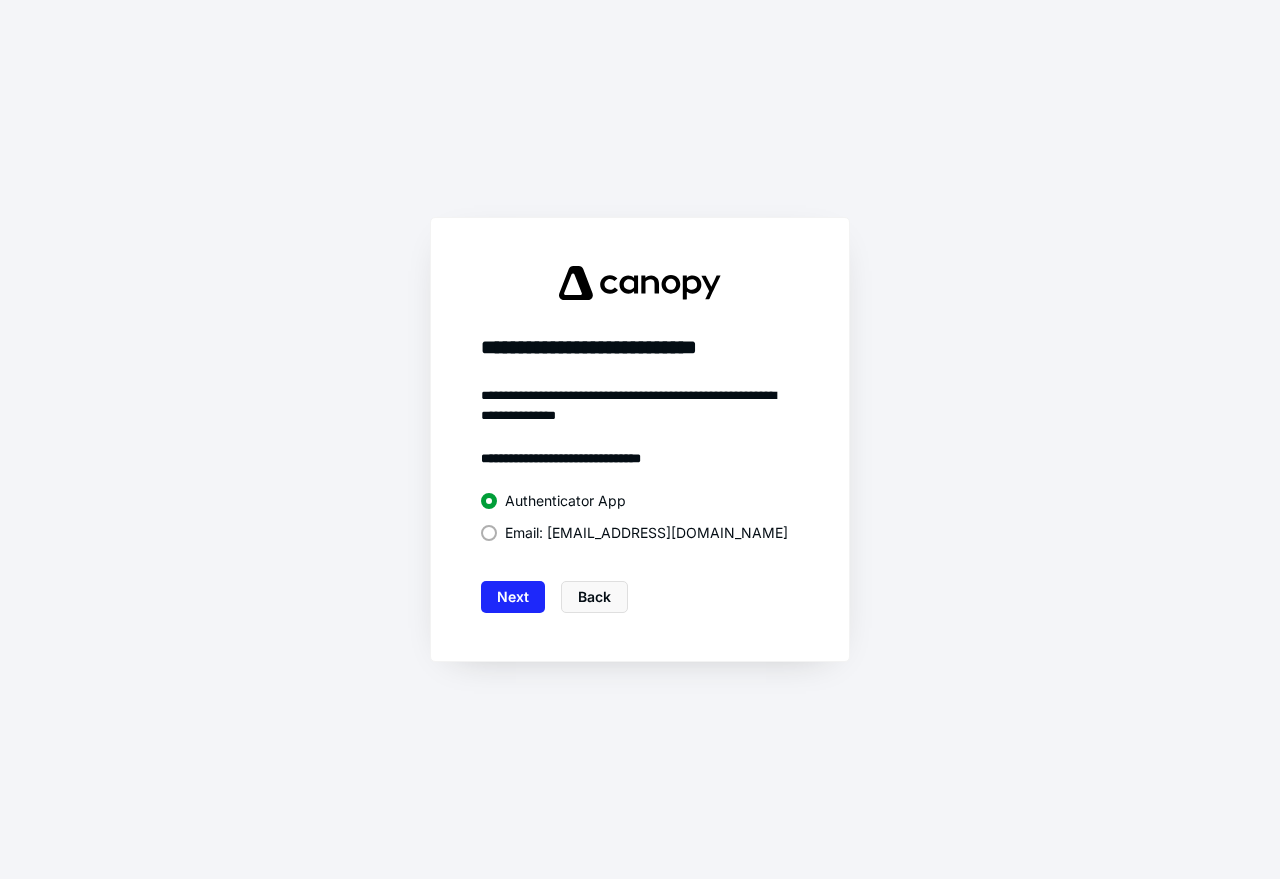 click on "Next" at bounding box center [513, 597] 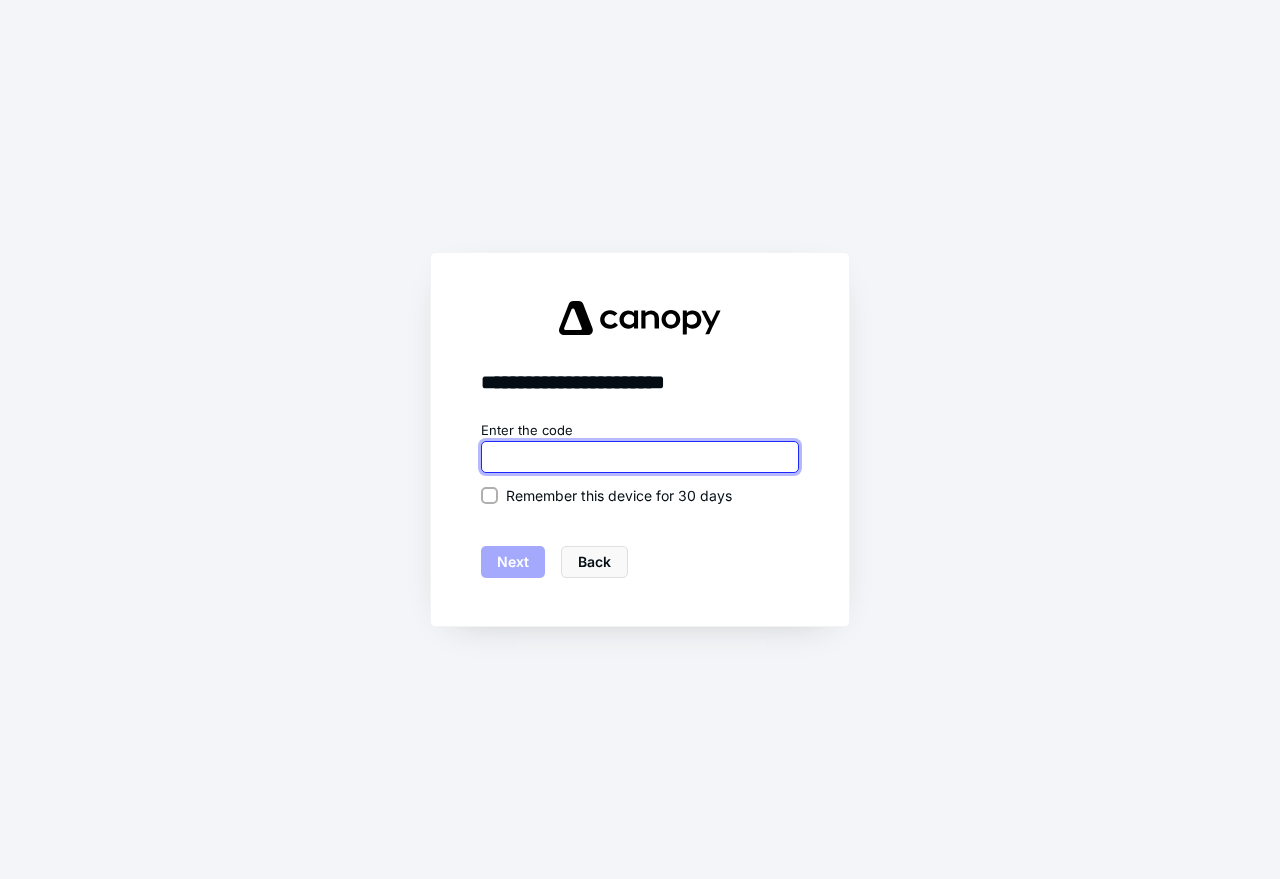 click at bounding box center [640, 457] 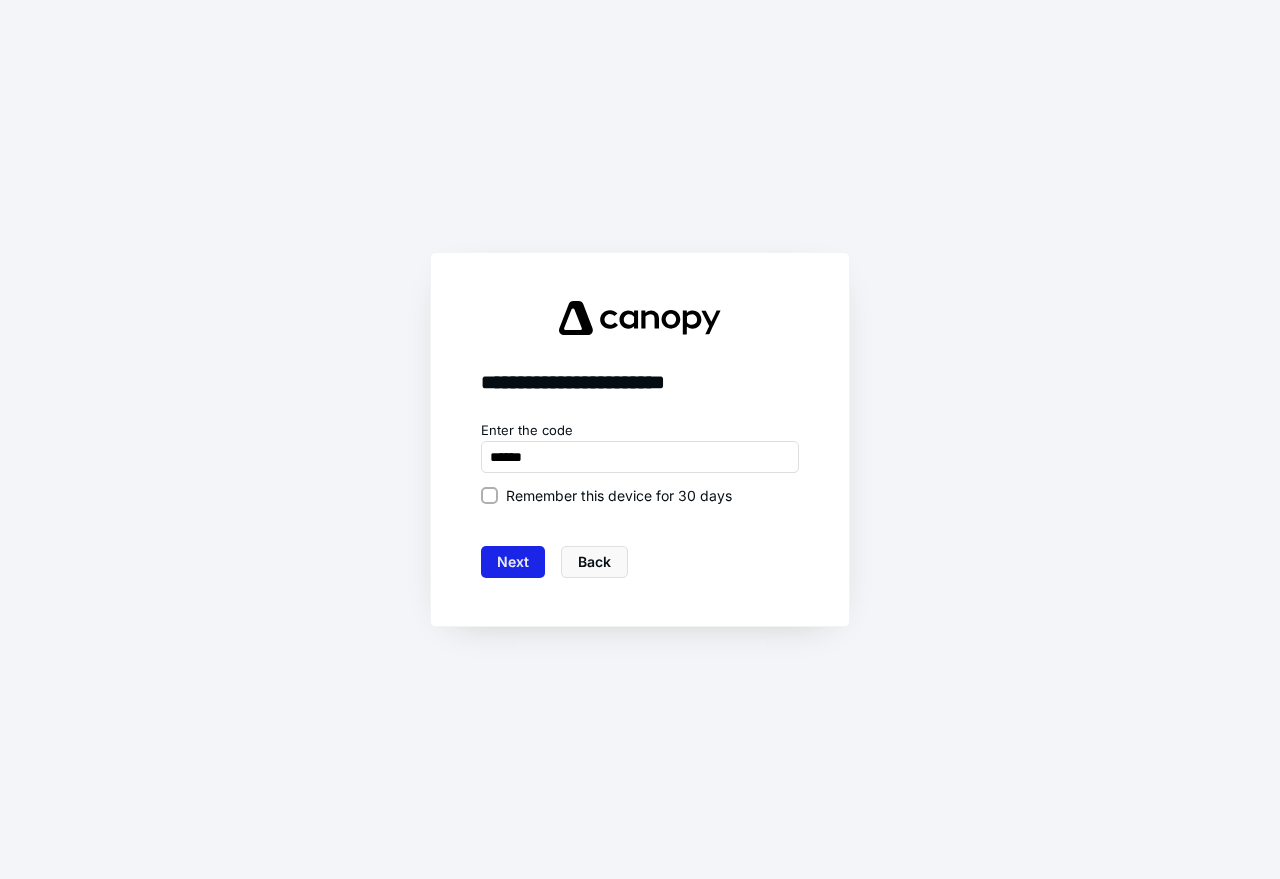 click on "Next" at bounding box center (513, 562) 